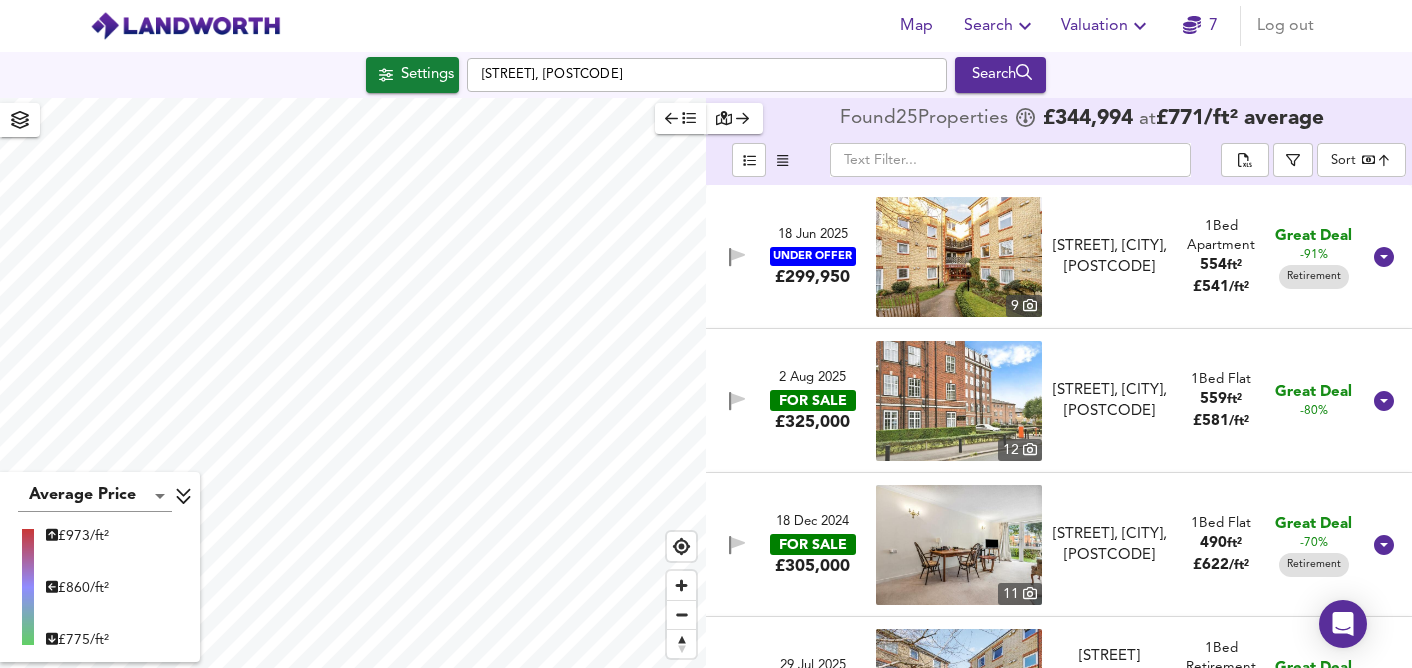 scroll, scrollTop: 0, scrollLeft: 0, axis: both 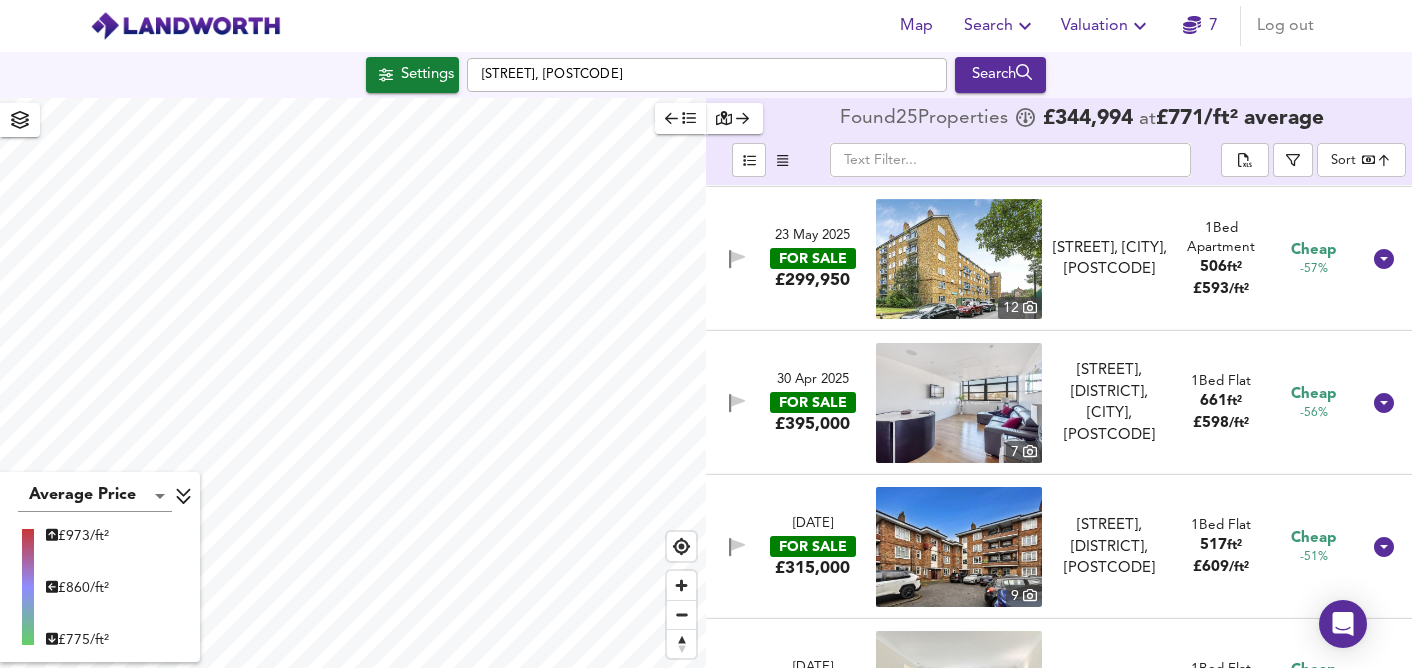 drag, startPoint x: 1117, startPoint y: 28, endPoint x: 1242, endPoint y: -73, distance: 160.7047 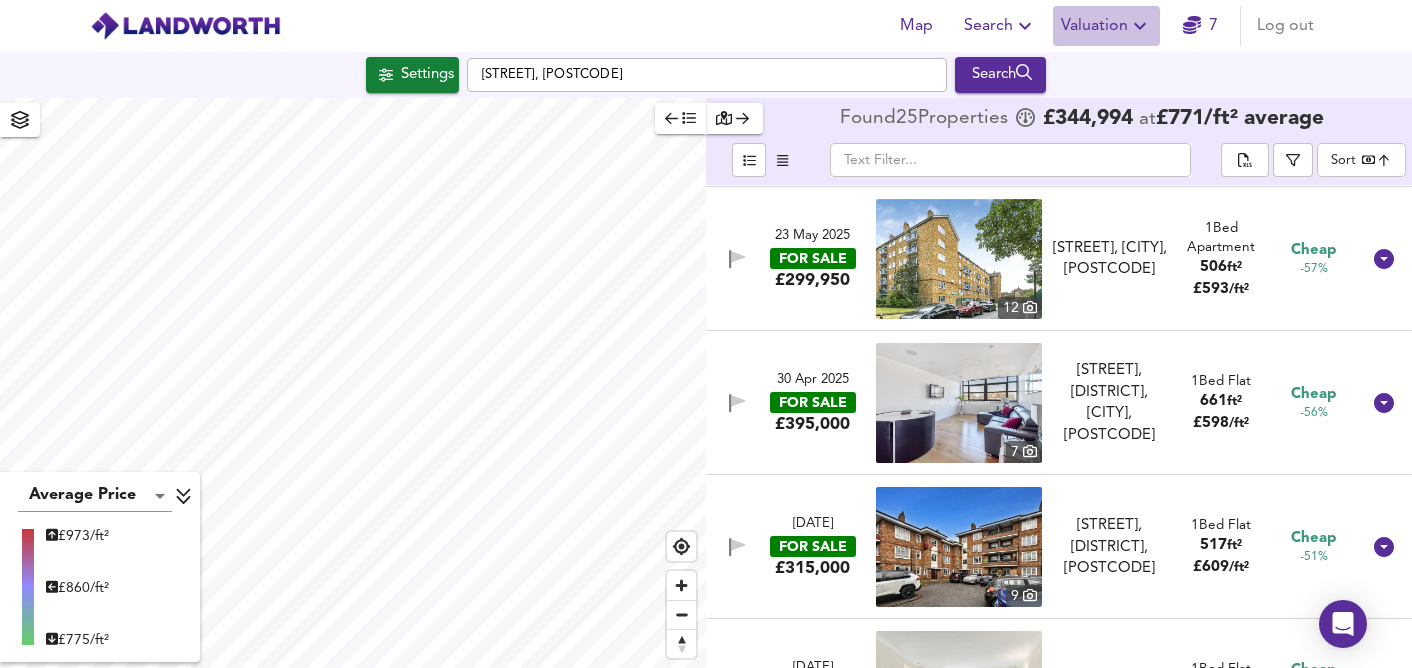 click 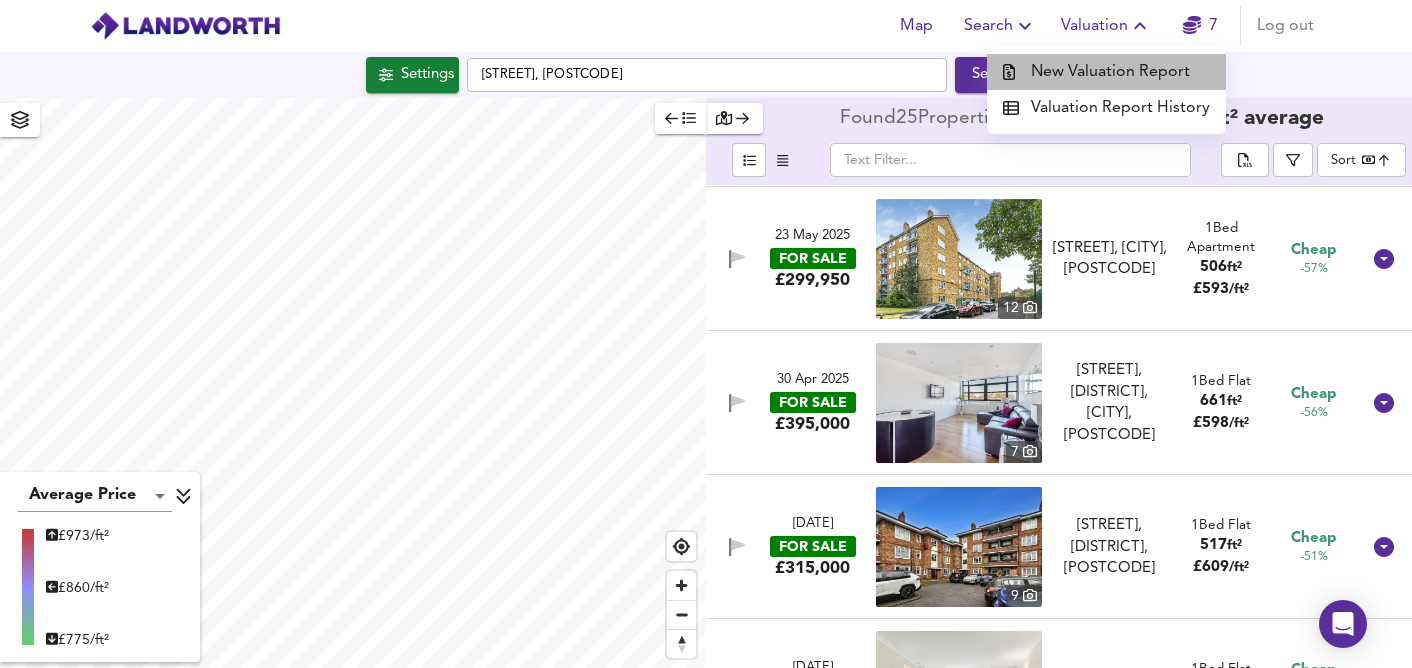 click on "New Valuation Report" at bounding box center [1106, 72] 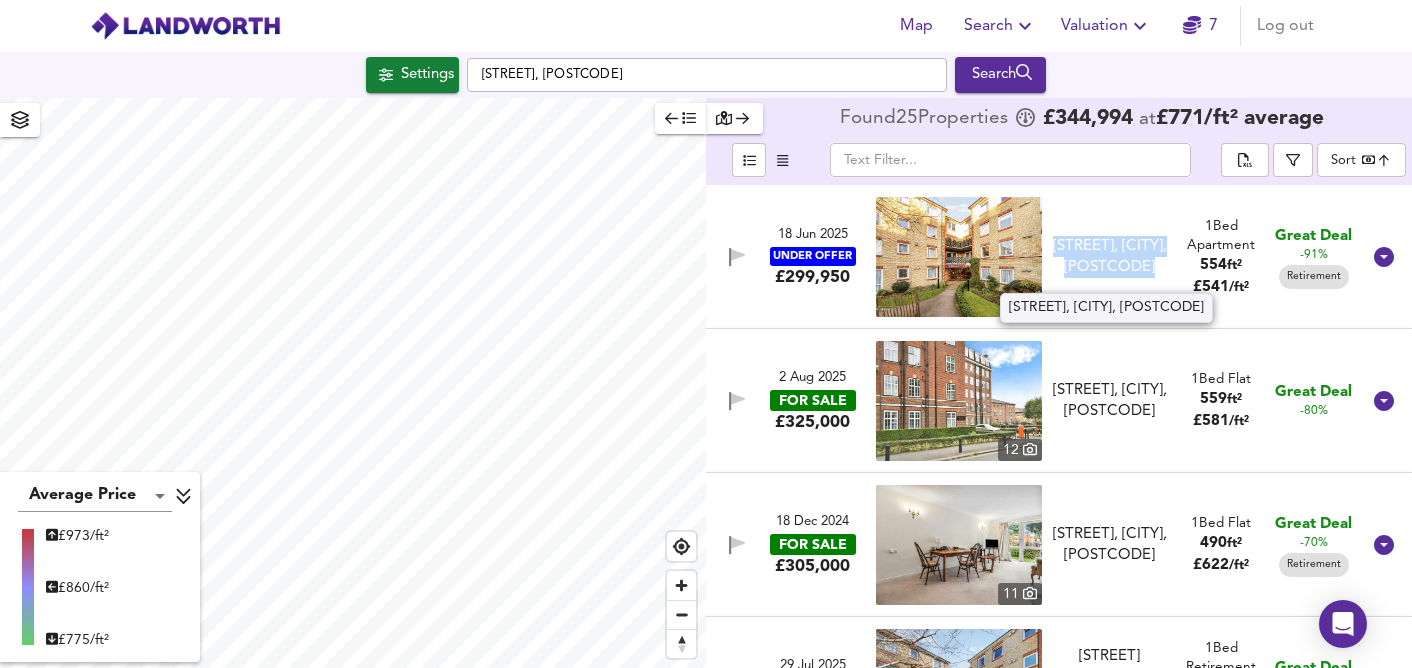 drag, startPoint x: 1127, startPoint y: 282, endPoint x: 1059, endPoint y: 236, distance: 82.0975 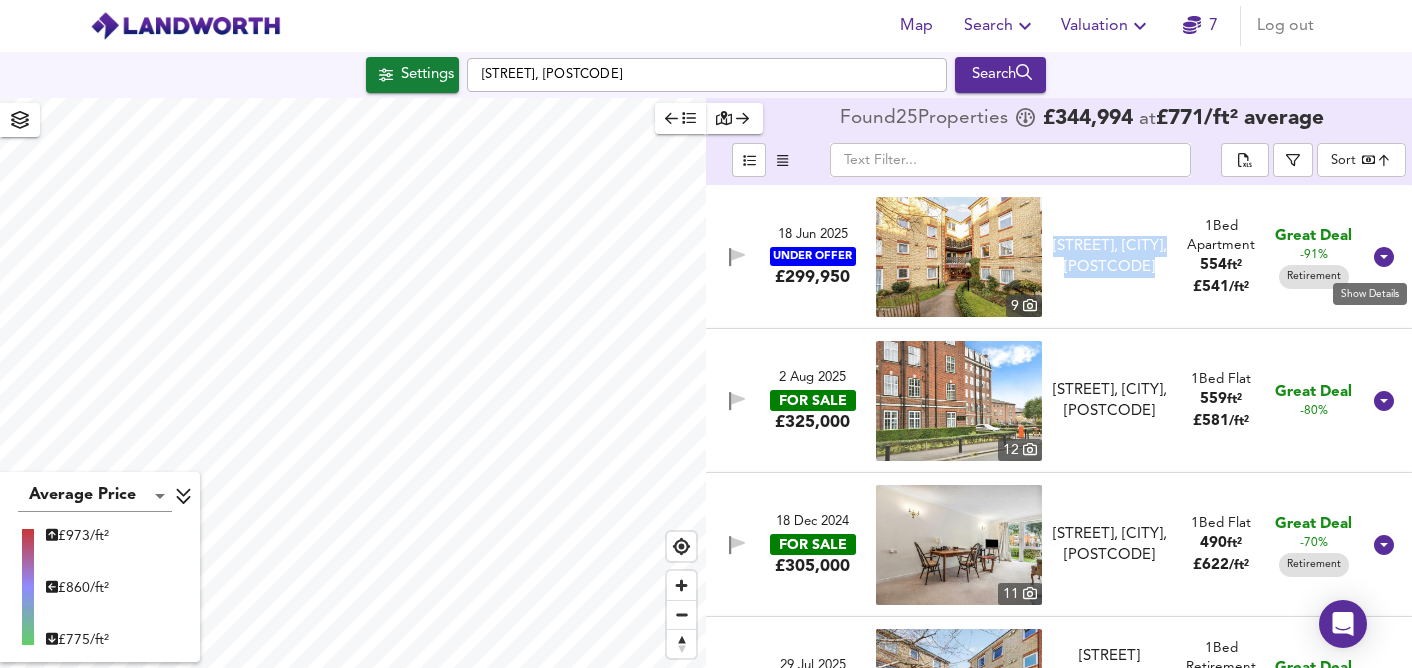 click 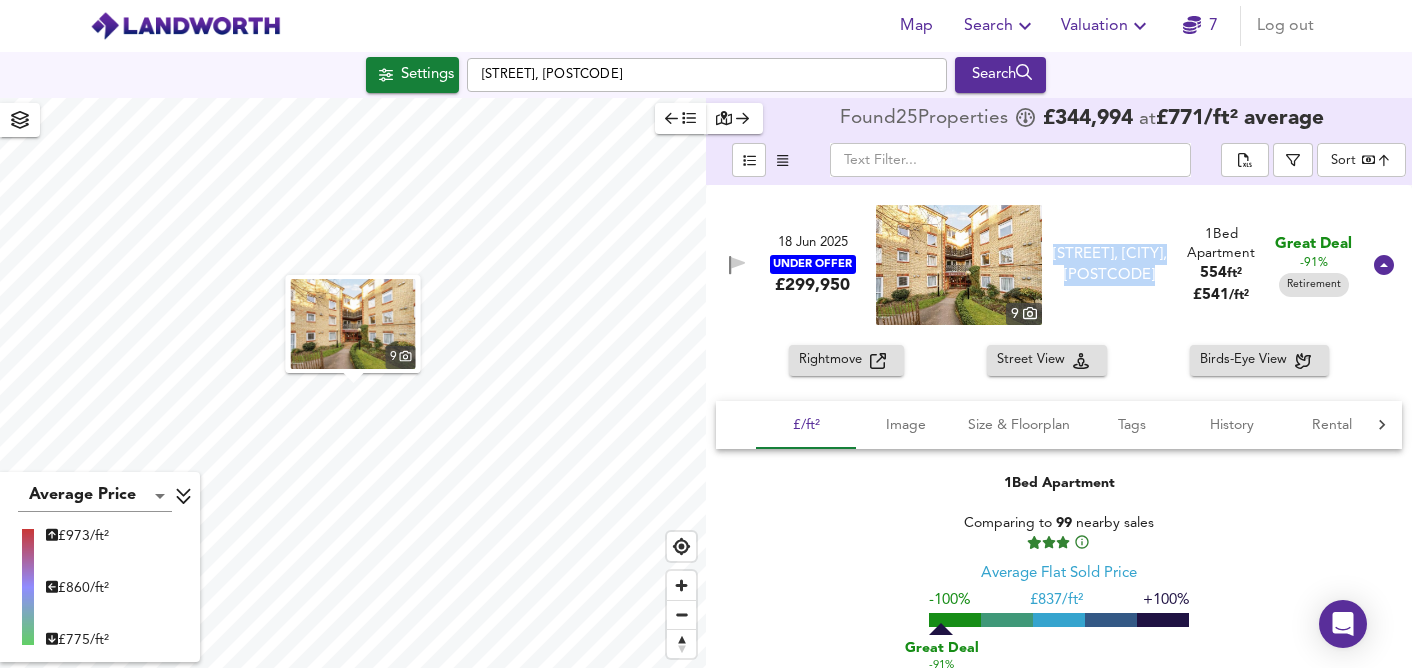 click on "[DATE] UNDER OFFER £[PRICE] [NUMBER] [STREET], [CITY], [POSTCODE] [STREET], [CITY], [POSTCODE] [NUMBER] Bed Apartment [NUMBER] ft² £ [PRICE] / ft² Great Deal -[PERCENTAGE]% Retirement" at bounding box center [1035, 265] 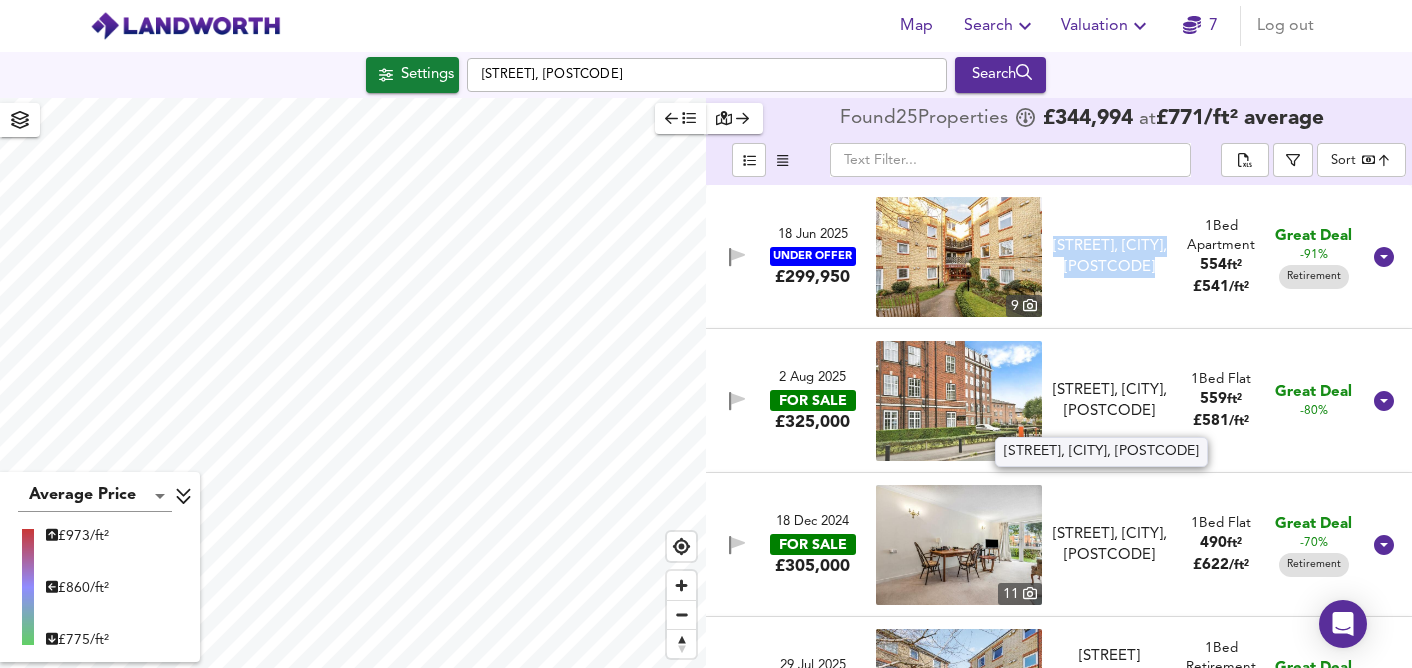 drag, startPoint x: 1163, startPoint y: 426, endPoint x: 1093, endPoint y: 408, distance: 72.277245 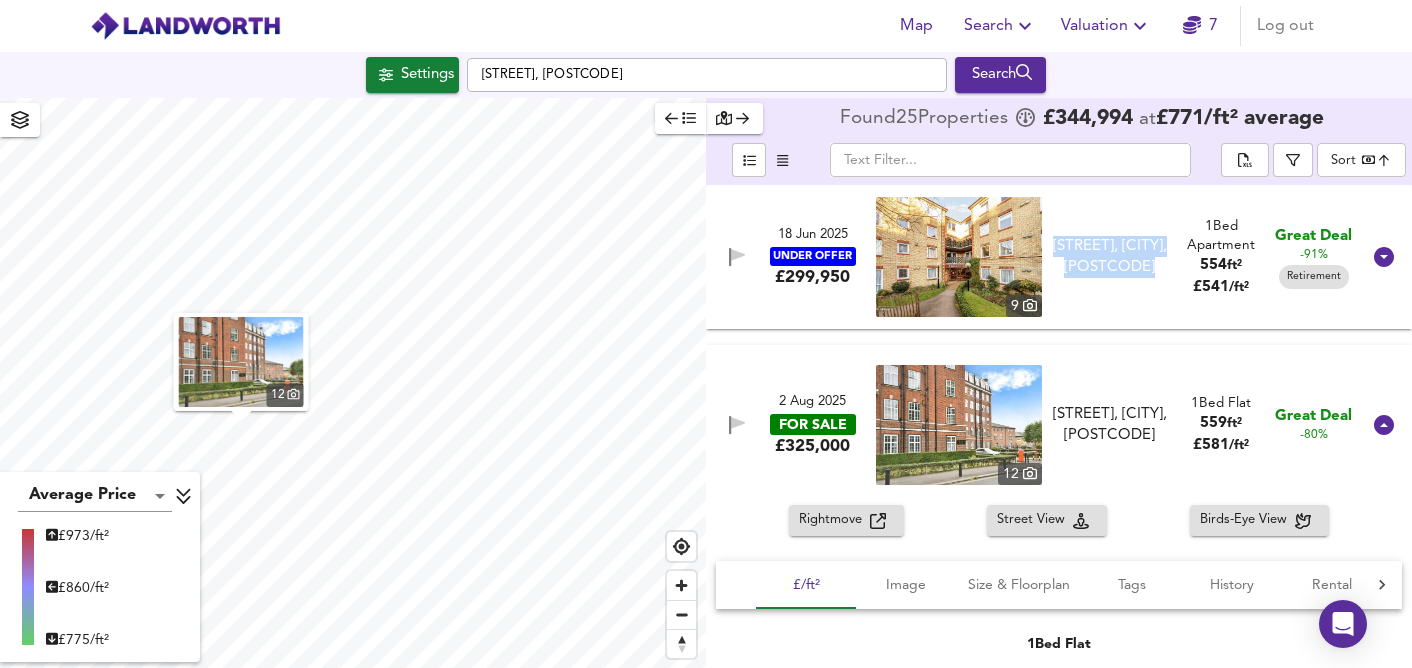 drag, startPoint x: 1073, startPoint y: 399, endPoint x: 1155, endPoint y: 466, distance: 105.89146 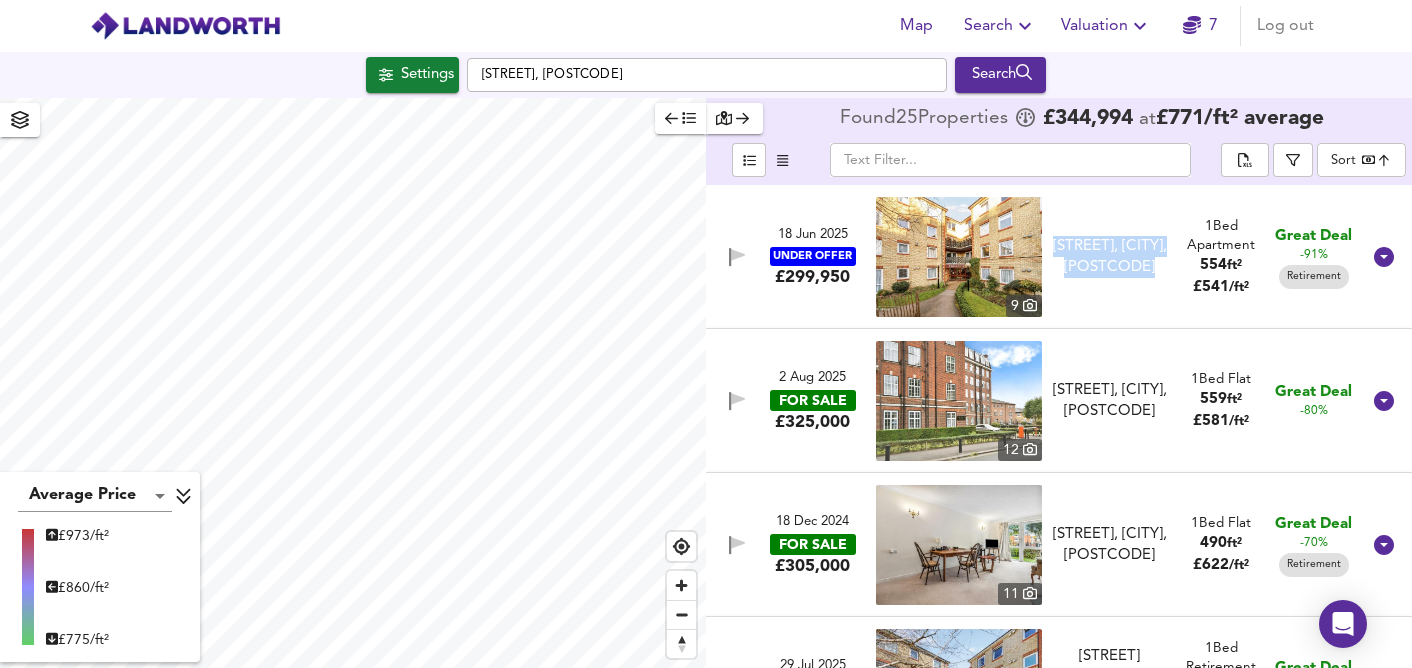 copy on "[STREET], [CITY], [POSTCODE]" 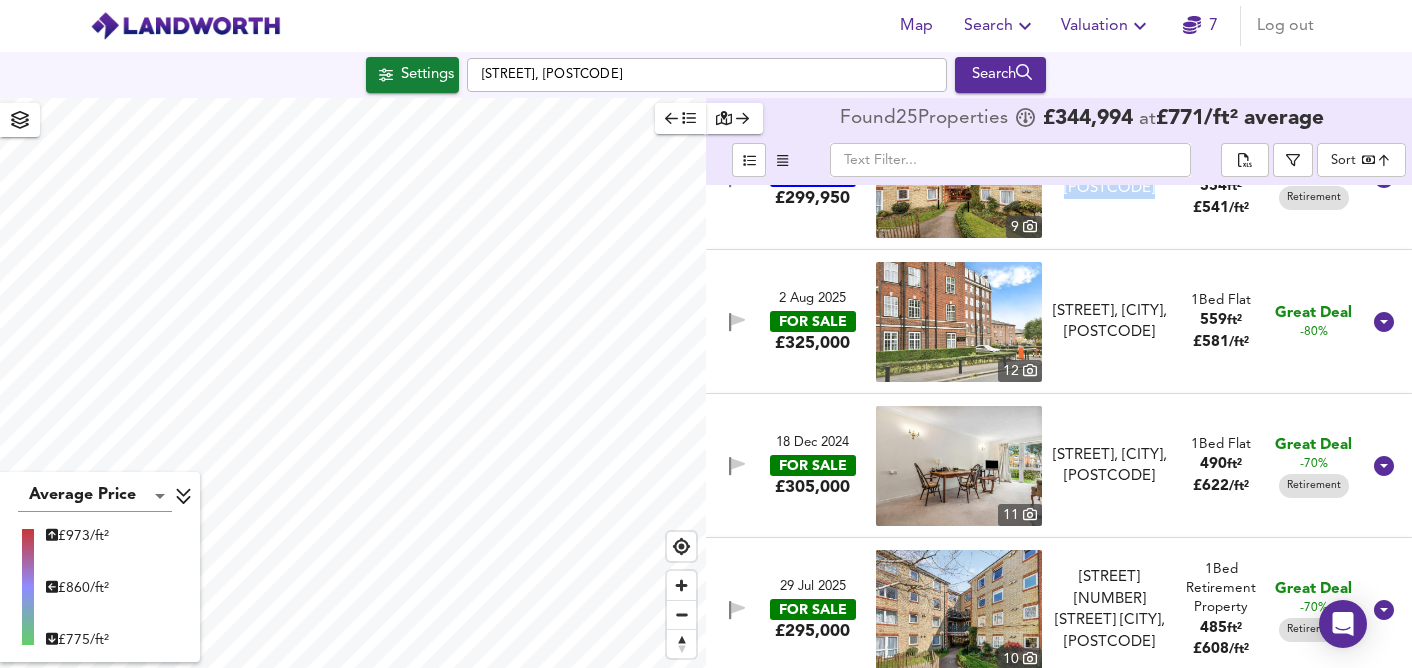 scroll, scrollTop: 6, scrollLeft: 0, axis: vertical 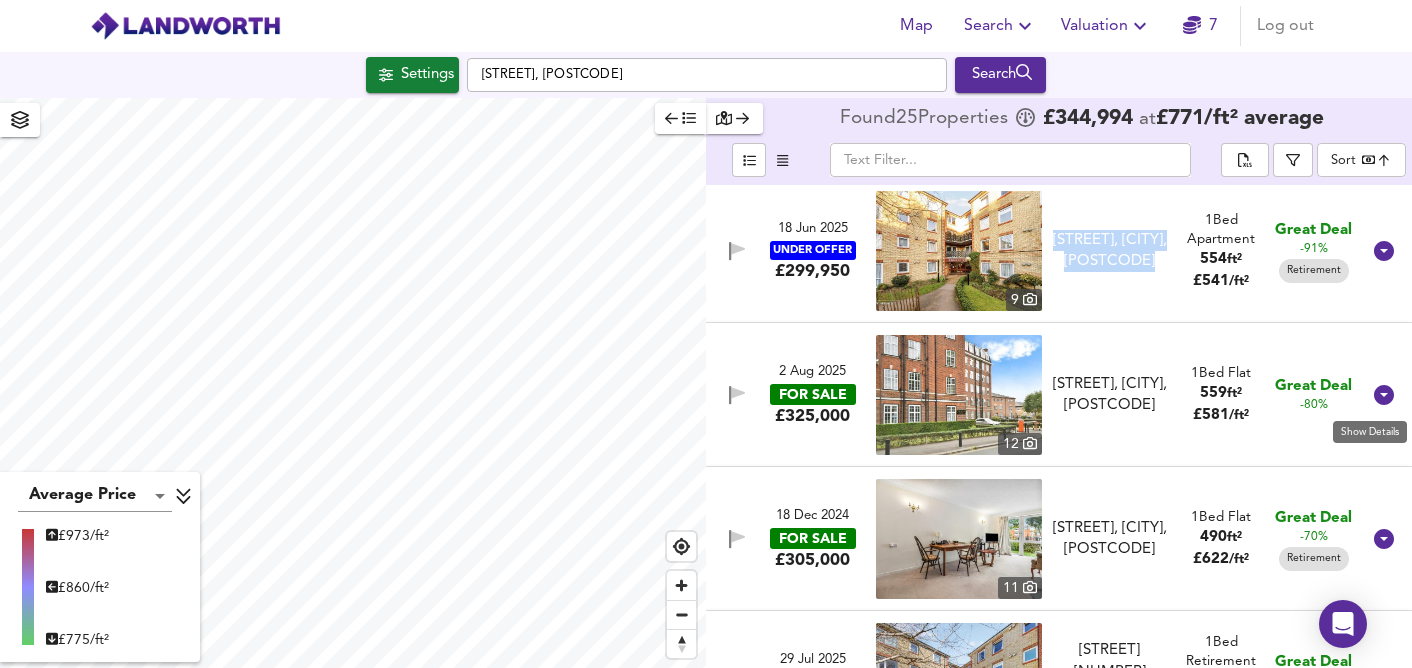 click 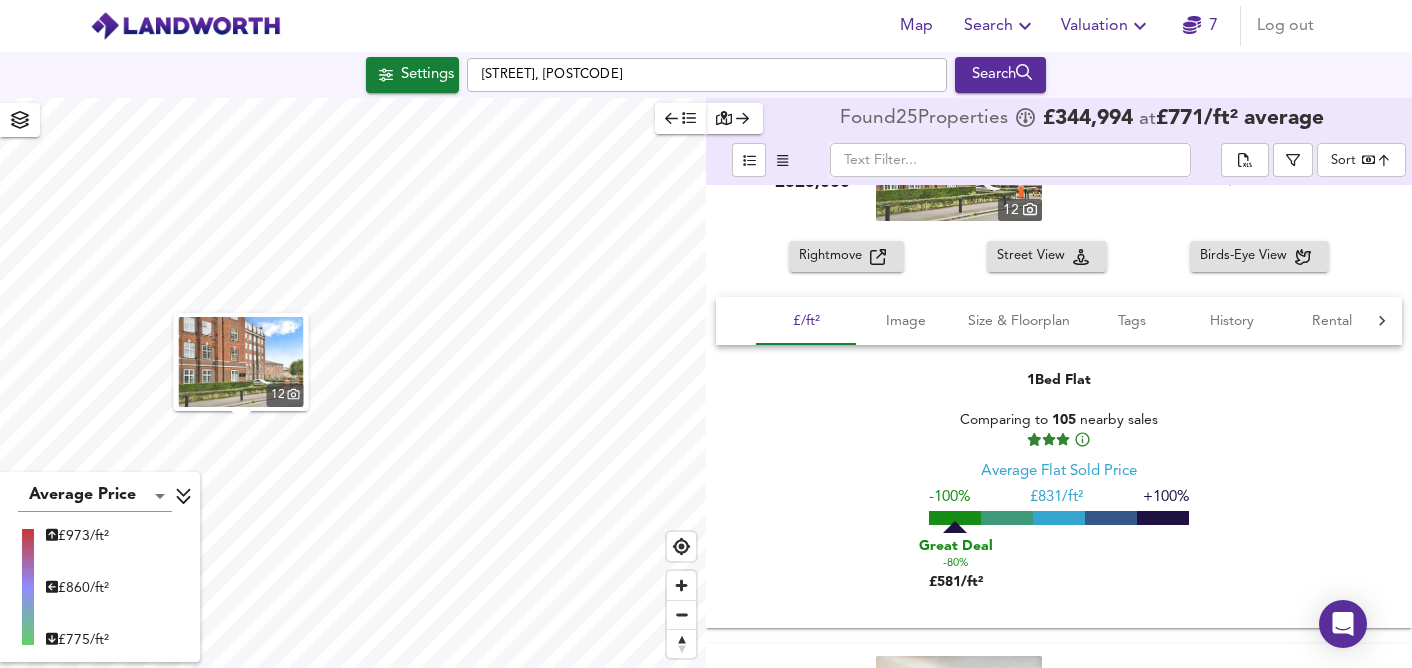 scroll, scrollTop: 266, scrollLeft: 0, axis: vertical 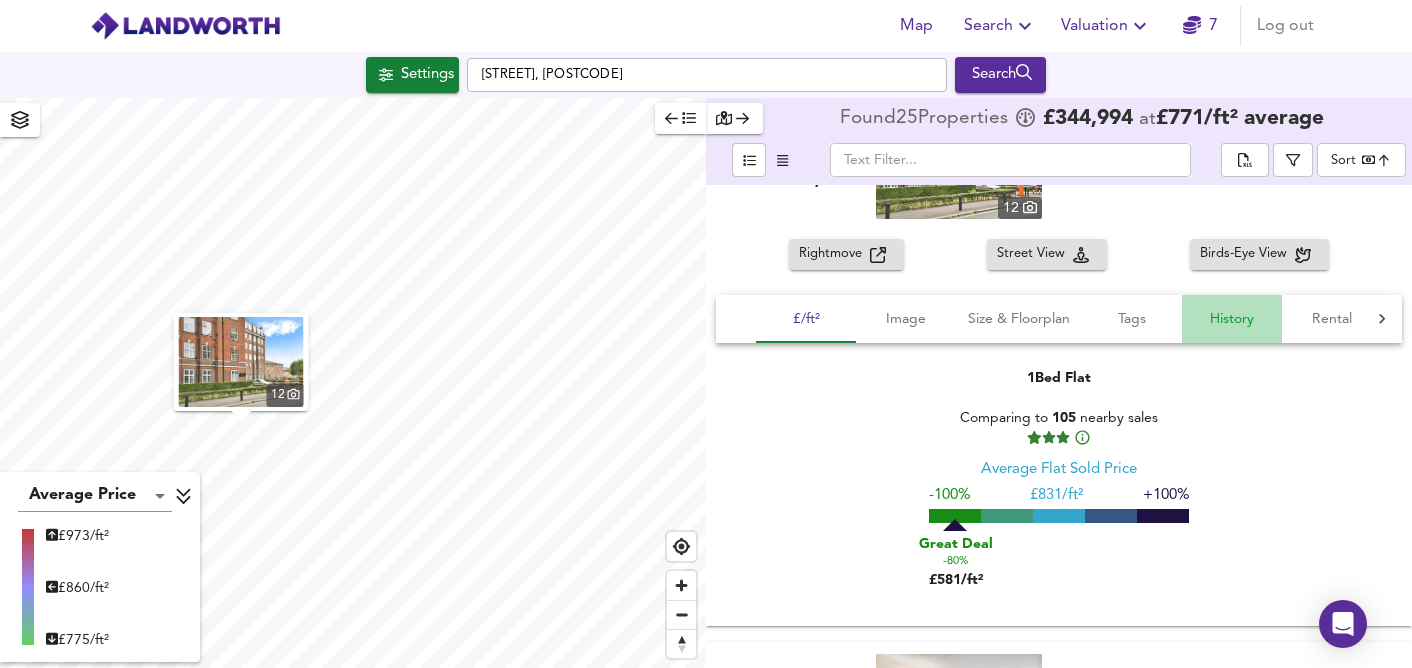 click on "History" at bounding box center [1232, 319] 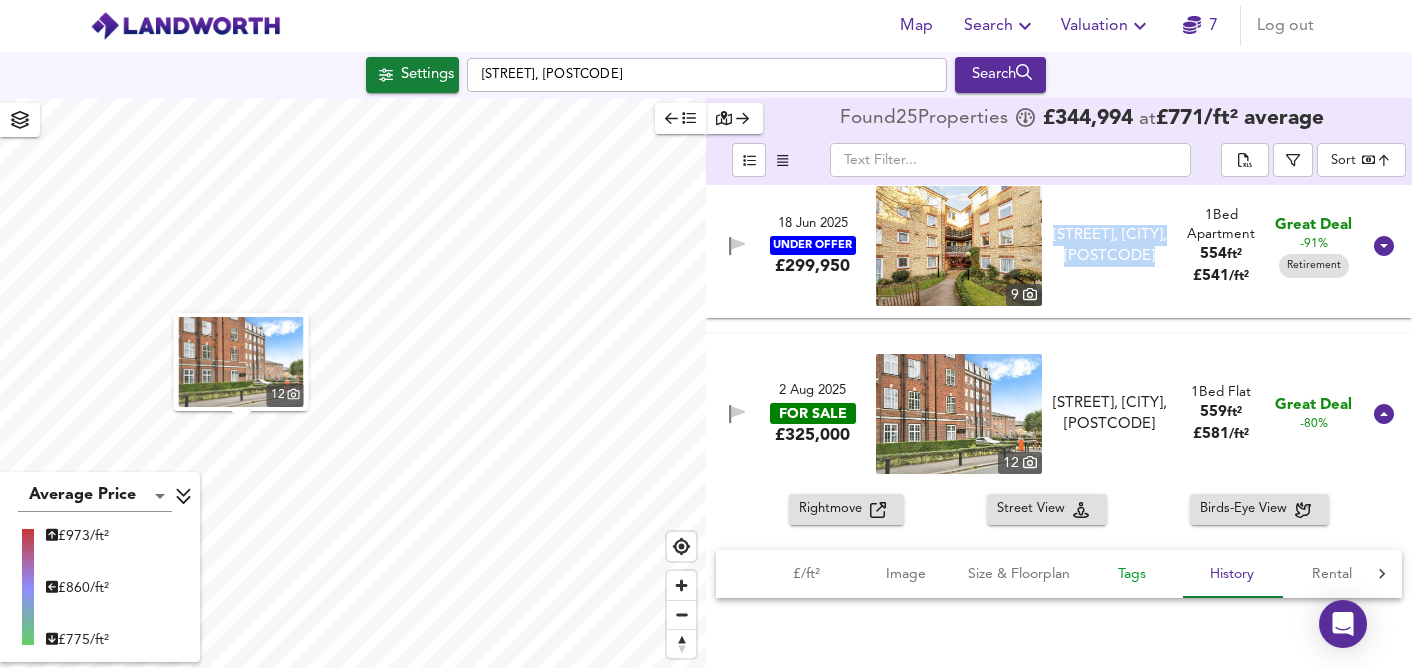 scroll, scrollTop: 0, scrollLeft: 0, axis: both 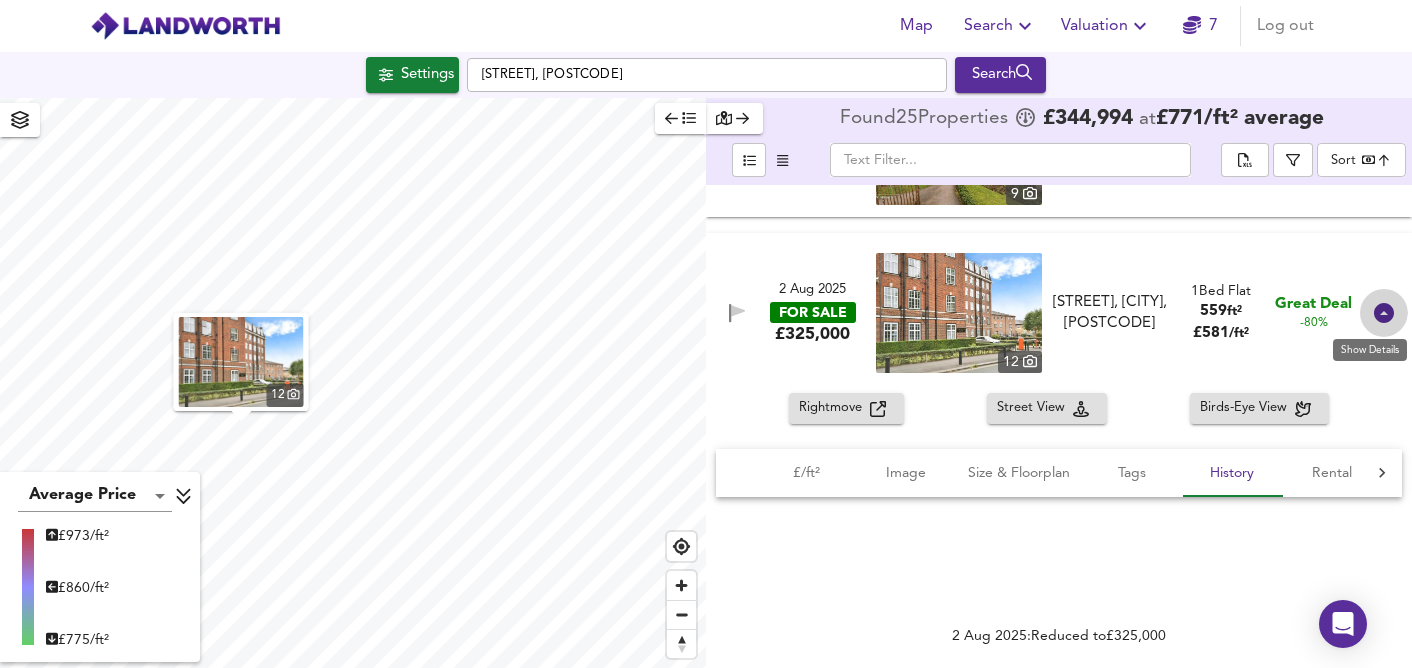 click 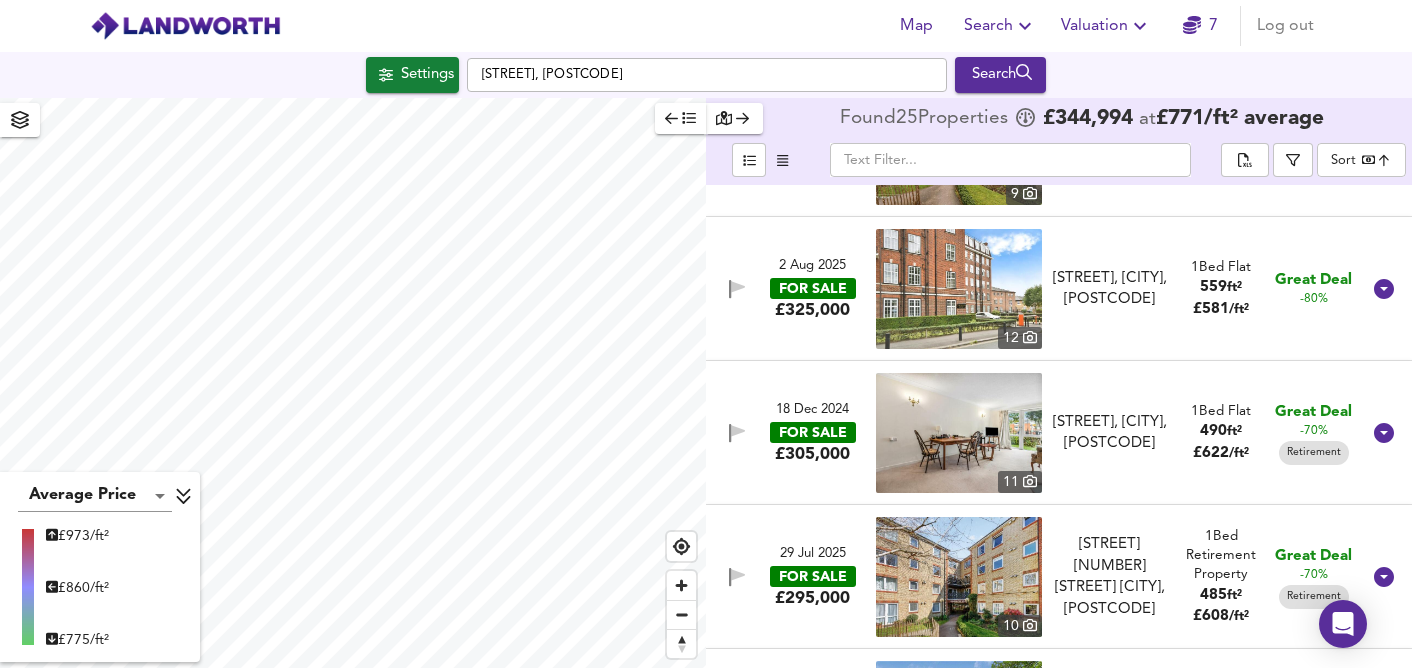 click at bounding box center [959, 433] 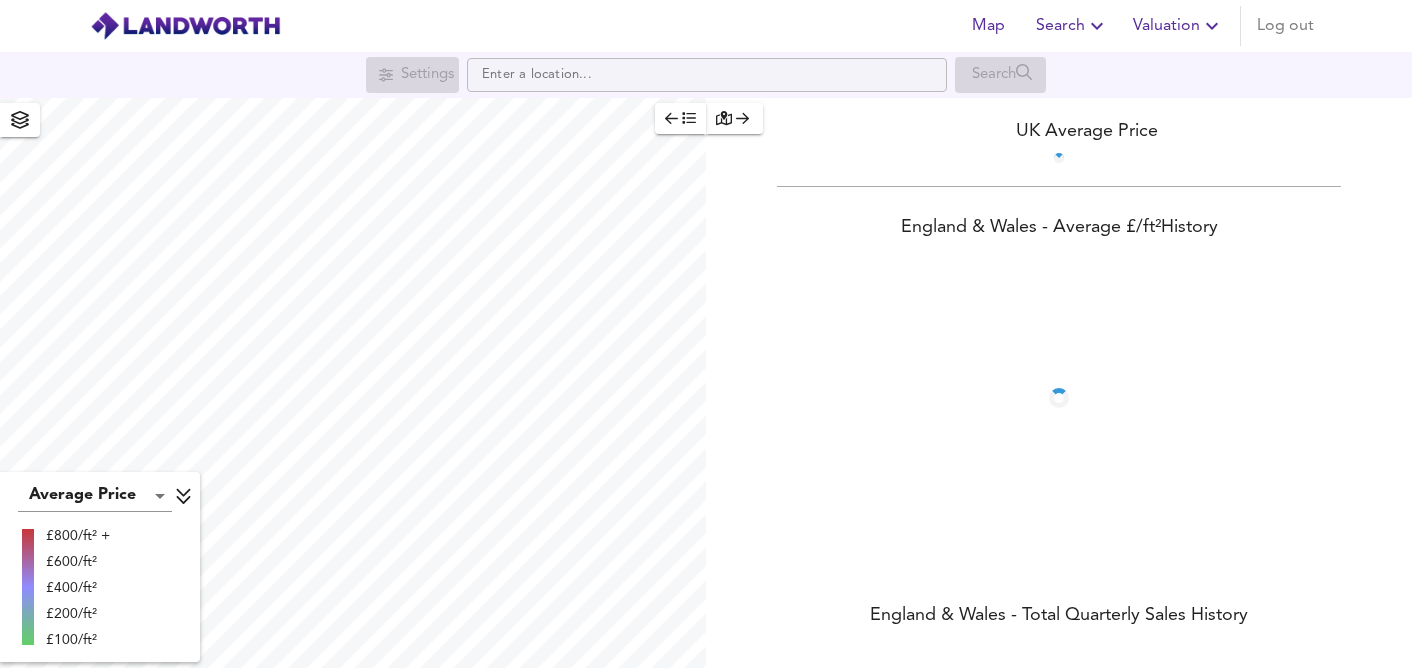 scroll, scrollTop: 0, scrollLeft: 0, axis: both 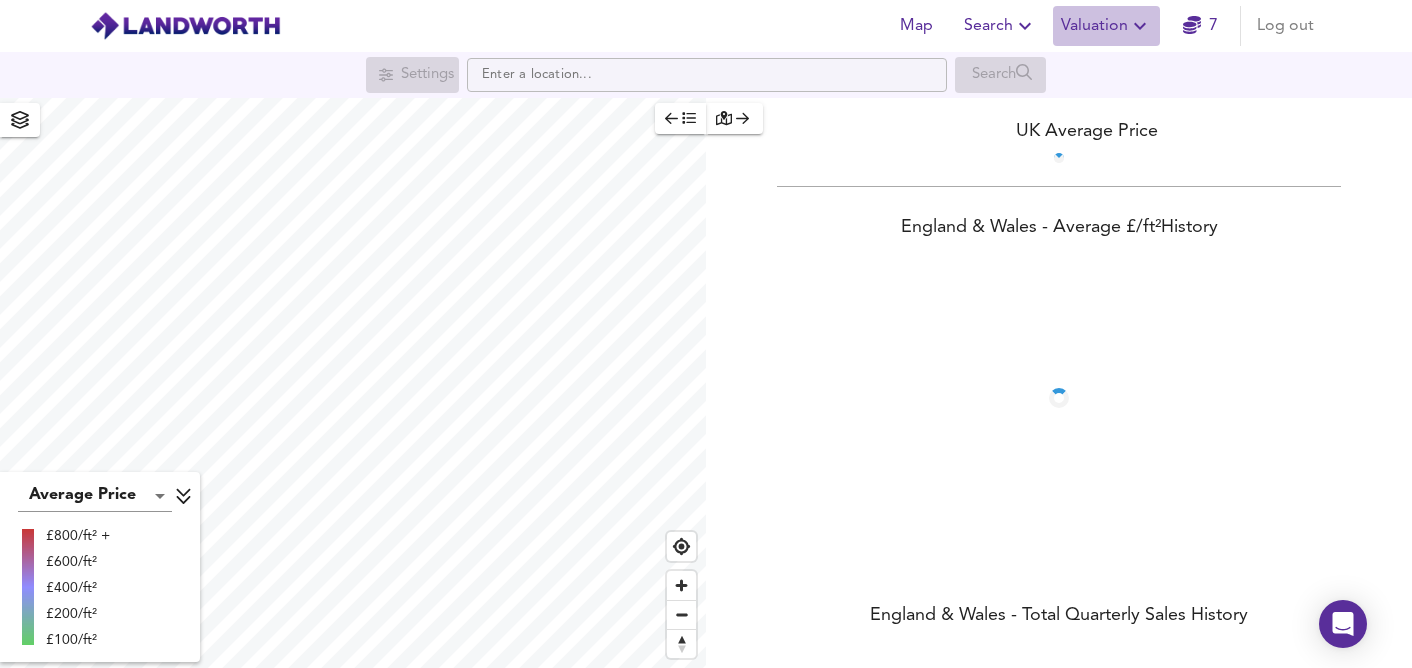 click on "Valuation" at bounding box center [1106, 26] 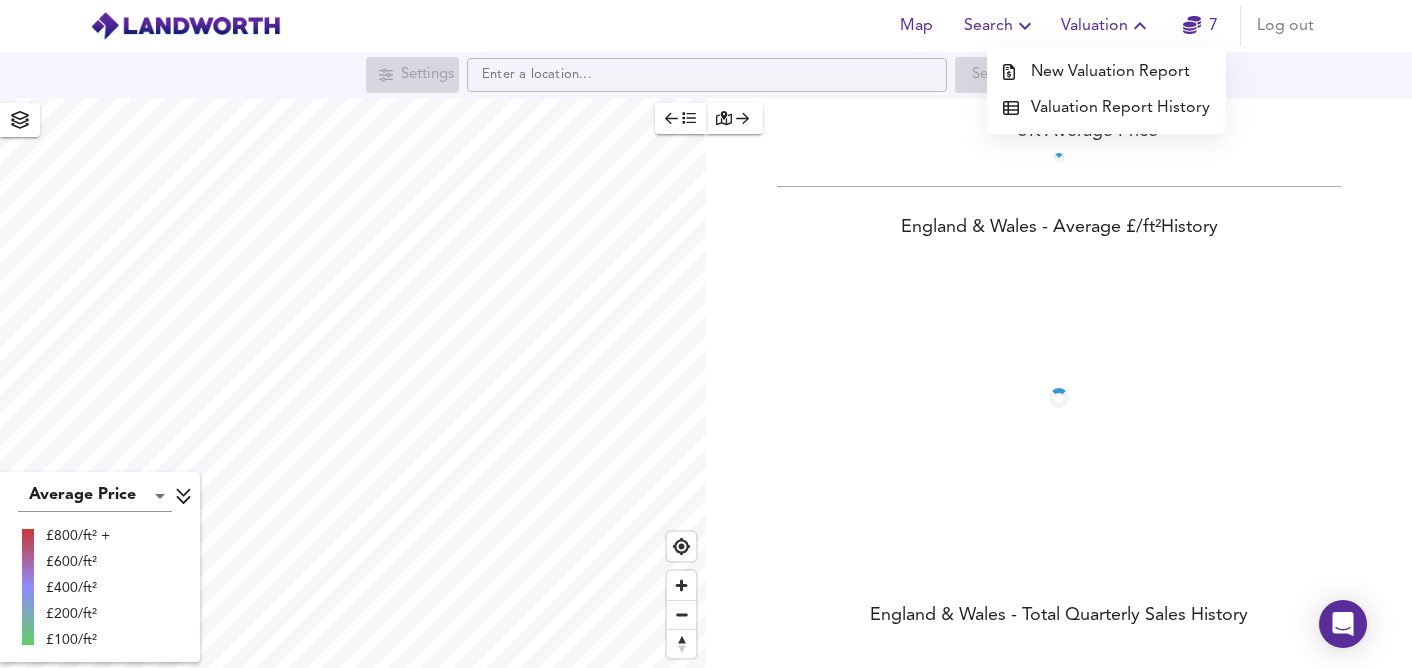 click on "New Valuation Report" at bounding box center (1106, 72) 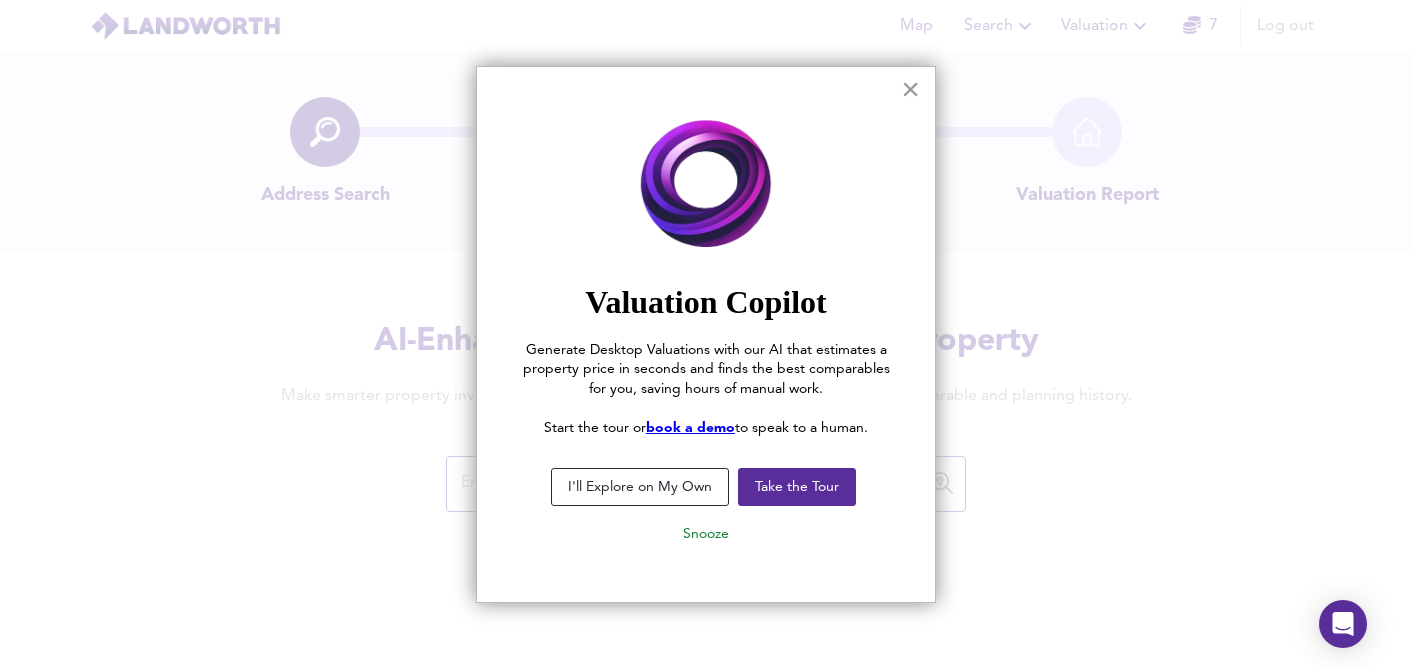 click on "×" at bounding box center (910, 89) 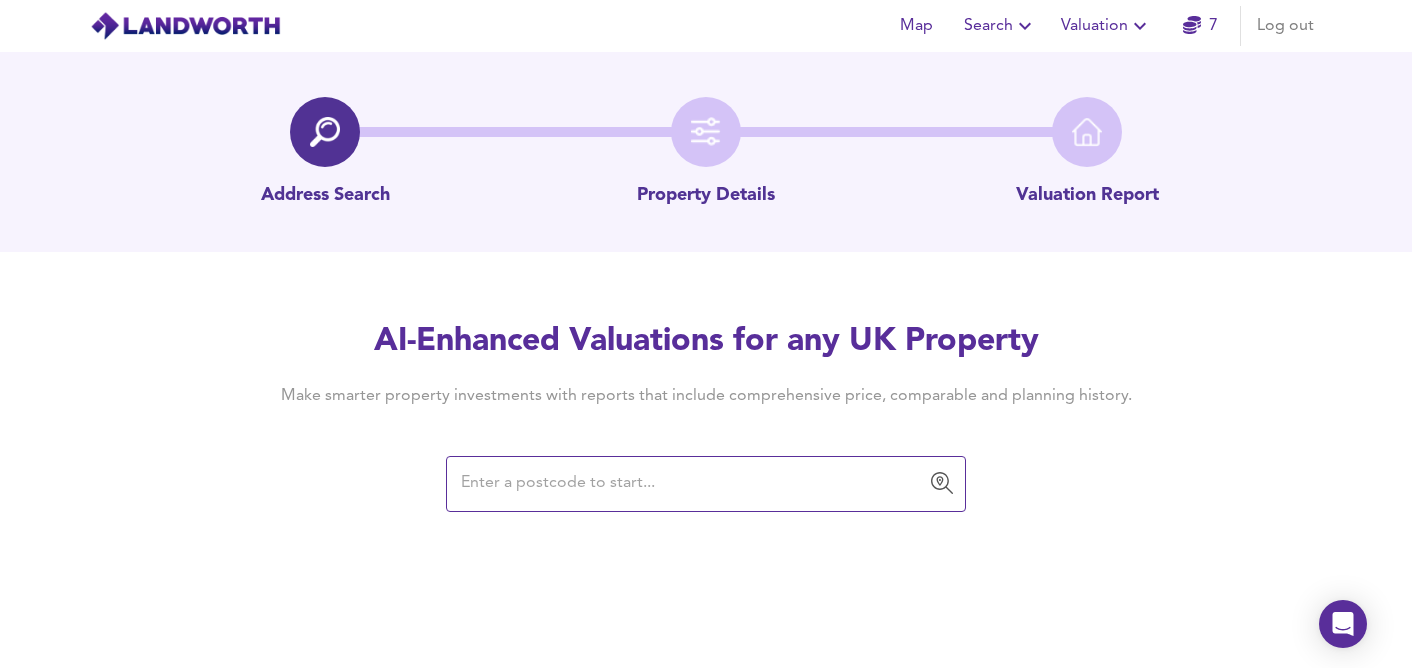 click at bounding box center (691, 484) 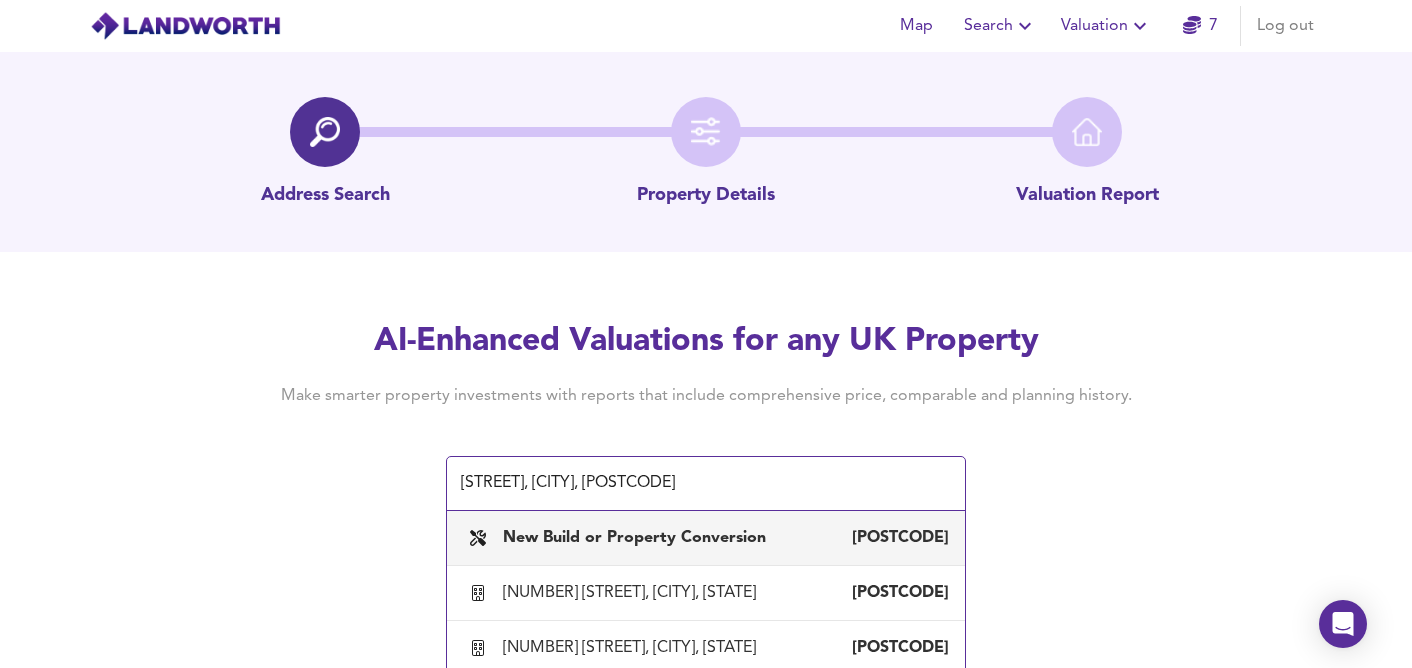 click on "Map Search Valuation    7 Log out Address Search Property Details Valuation Report AI-Enhanced Valuations for any UK Property Make smarter property investments with reports that include comprehensive price, comparable and planning history. Fishers Lane, London, W4 1YB ​ New Build or Property Conversion    W4 1RX 1A Fishers Lane, London, Hounslow    W4 1RX 1B Fishers Lane, London, Hounslow    W4 1RX 2 Fishers Lane, London, Hounslow    W4 1RX 4 Fishers Lane, London, Hounslow    W4 1RX 6 Fishers Lane, London, Hounslow    W4 1RX 7 Fishers Lane, London, Hounslow    W4 1RX 8 Fishers Lane, London, Hounslow    W4 1RX 10 Fishers Lane, London, Hounslow    W4 1RX 11 Fishers Lane, London, Hounslow    W4 1RX 12 Fishers Lane, London, Hounslow    W4 1RX 13 Fishers Lane, London, Hounslow    W4 1RX 14 Fishers Lane, London, Hounslow    W4 1RX 15 Fishers Lane, London, Hounslow    W4 1RX 16 Fishers Lane, London, Hounslow    W4 1RX 17 Fishers Lane, London, Hounslow    W4 1RX    W4 1RX" at bounding box center [706, 334] 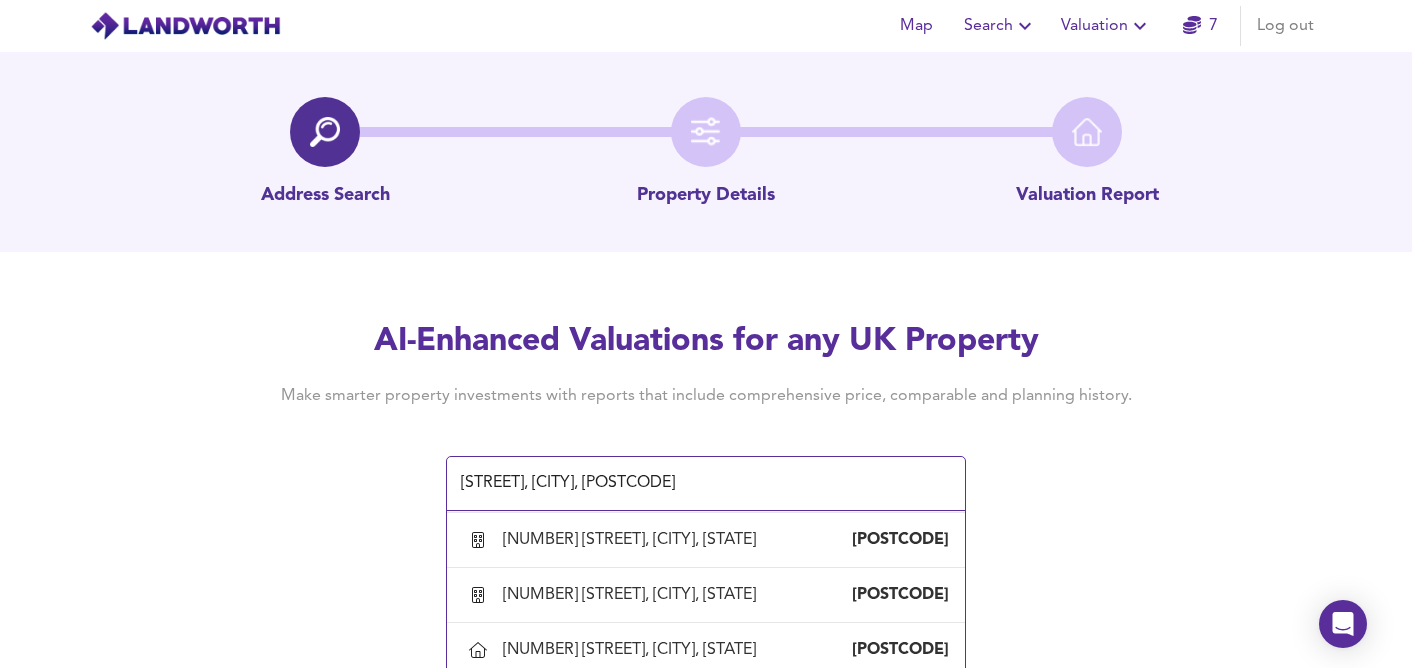 scroll, scrollTop: 35, scrollLeft: 0, axis: vertical 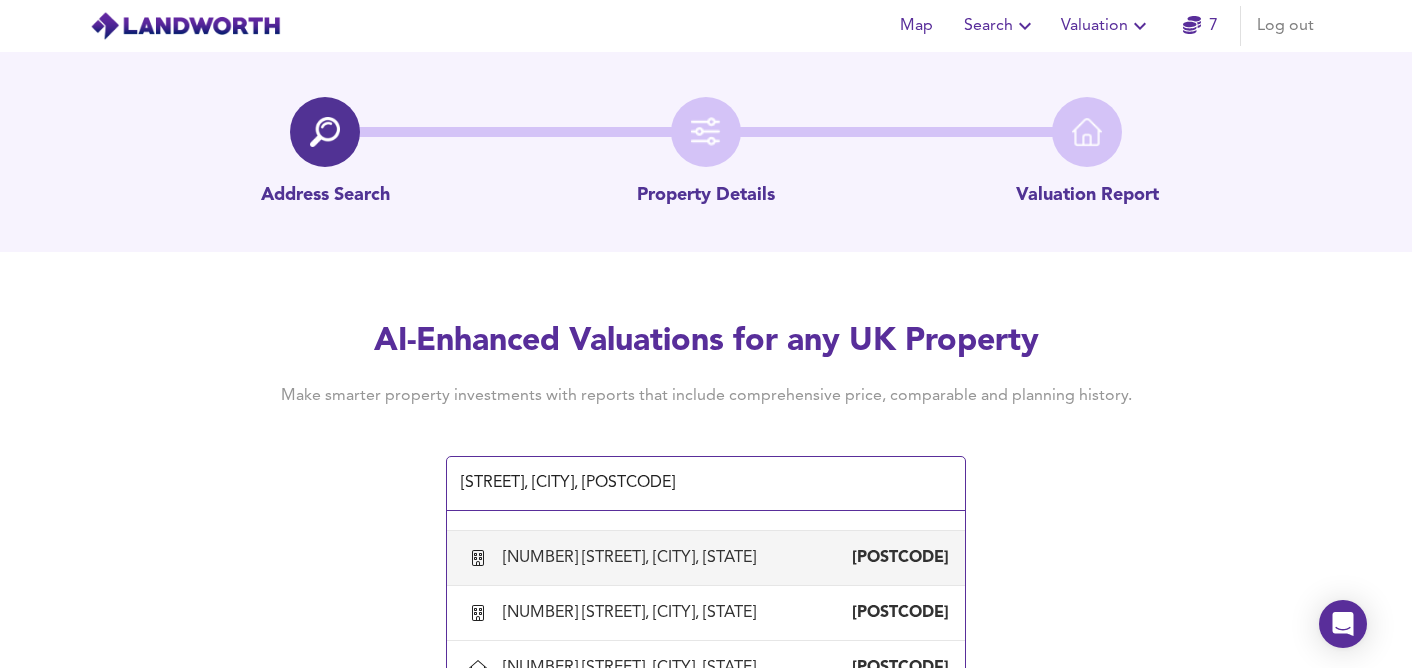 click on "1A Fishers Lane, London, Hounslow" at bounding box center (633, 558) 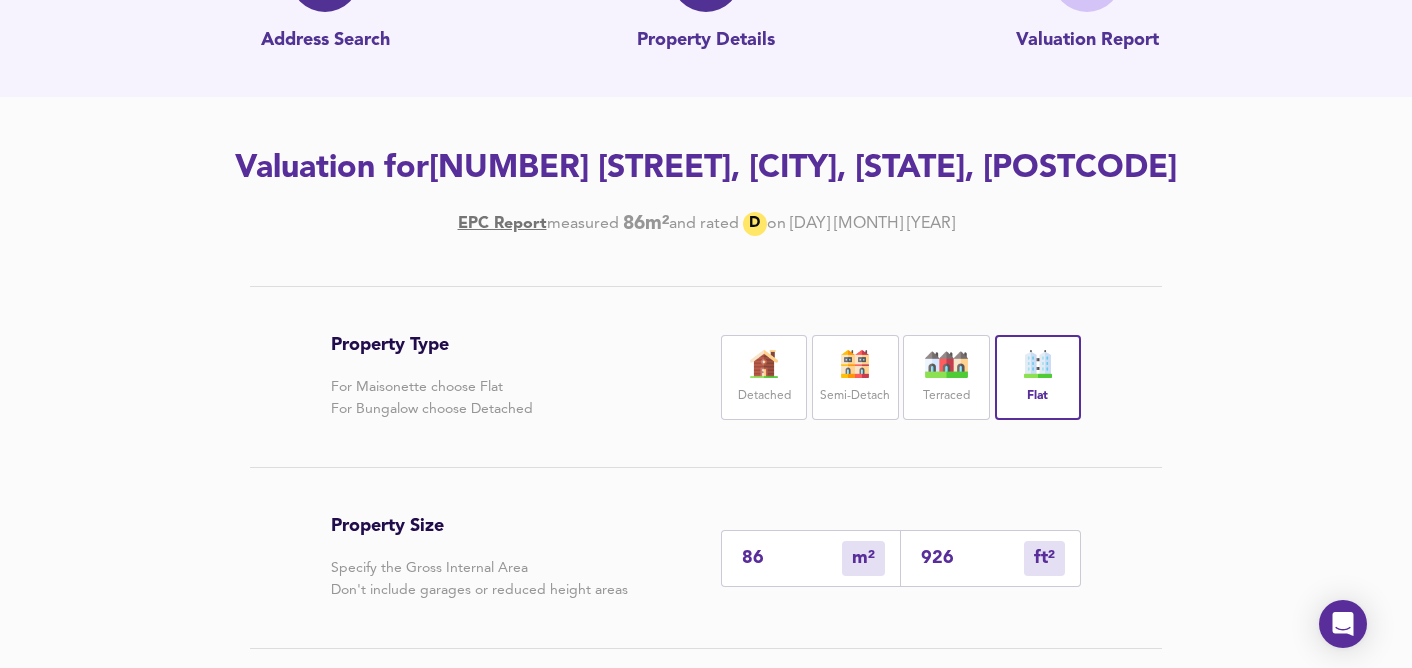 scroll, scrollTop: 0, scrollLeft: 0, axis: both 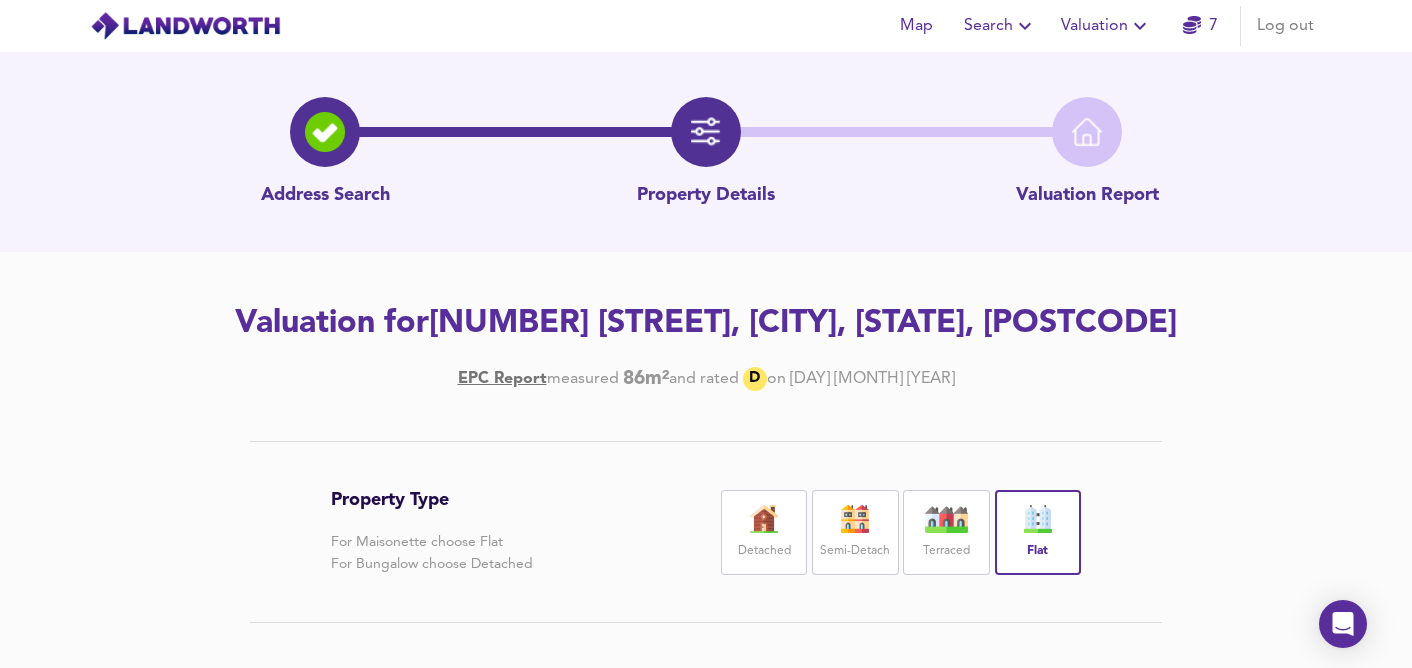 click at bounding box center (706, 132) 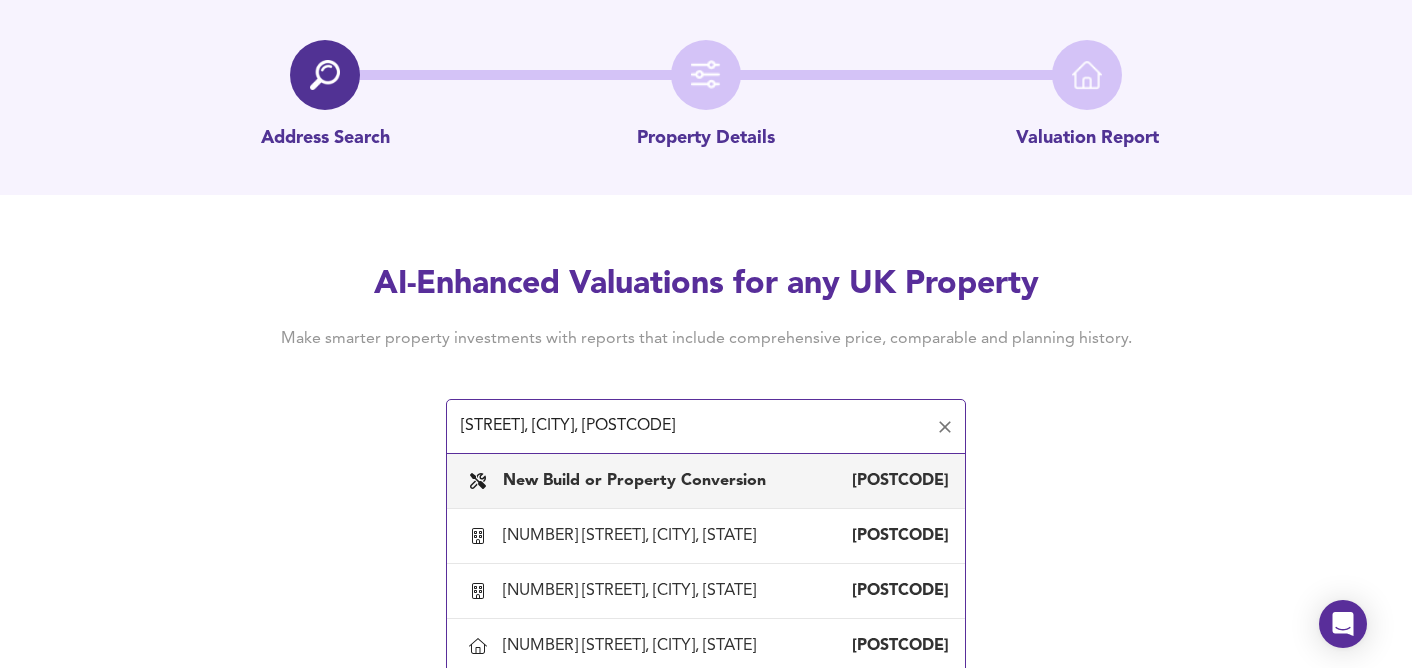 scroll, scrollTop: 63, scrollLeft: 0, axis: vertical 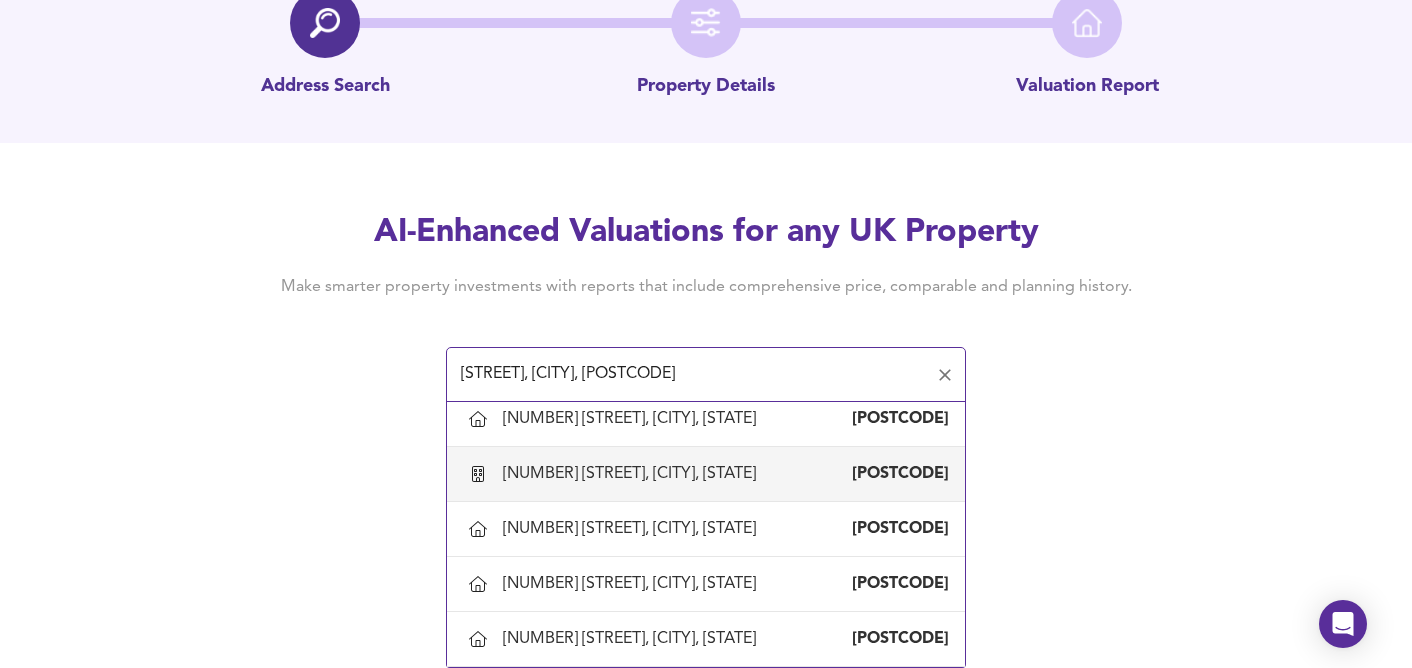 type on "[STREET], [CITY], [POSTCODE]" 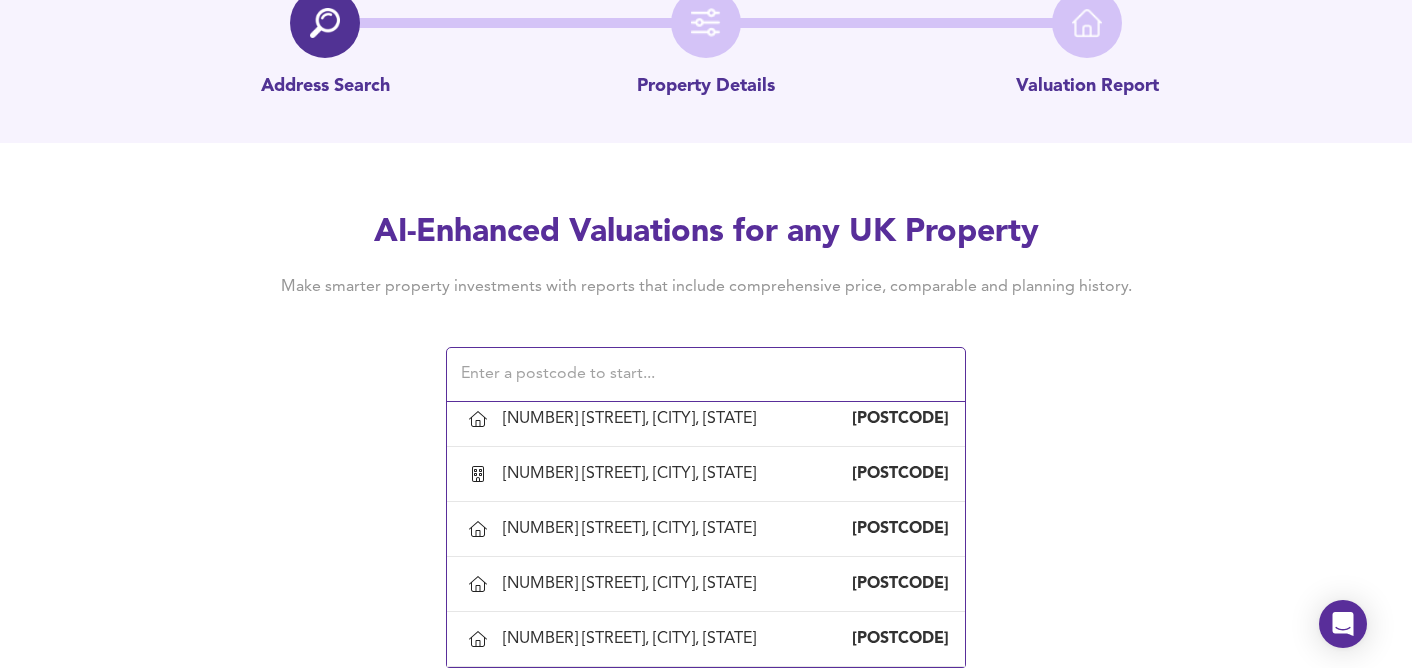scroll, scrollTop: 0, scrollLeft: 0, axis: both 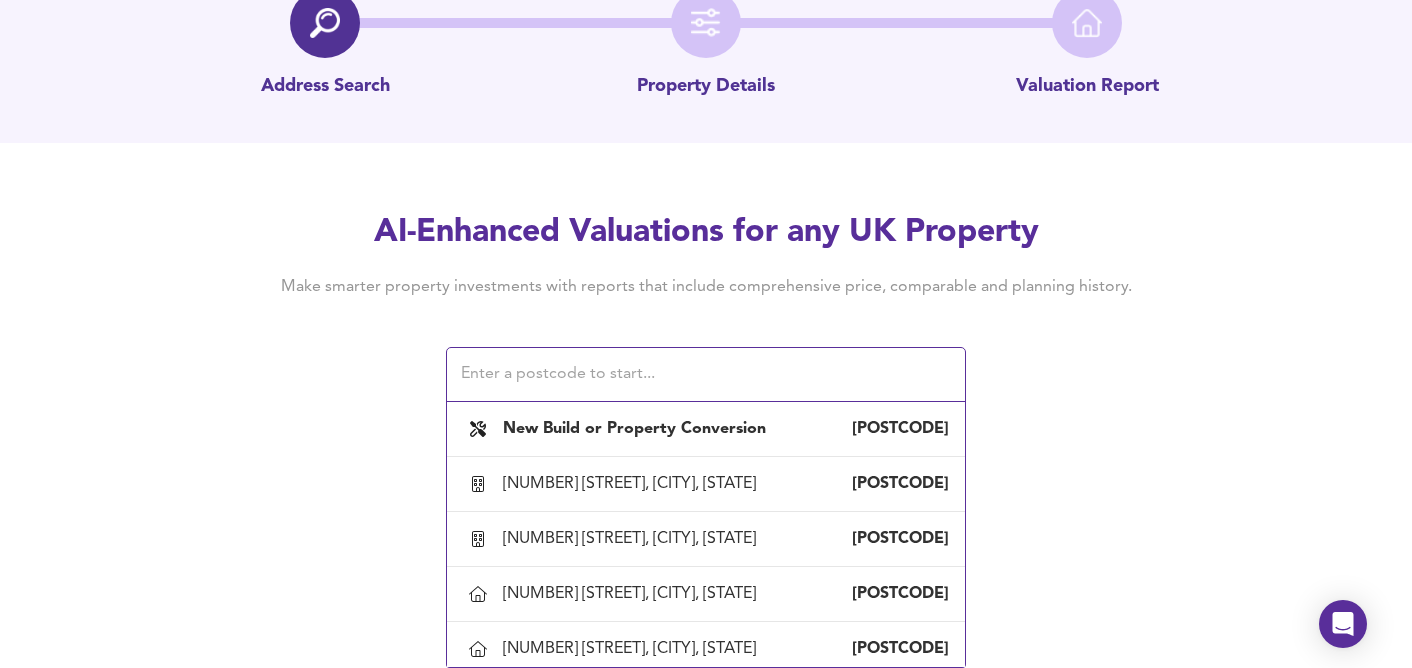 paste on "[STREET], [CITY], [POSTCODE]" 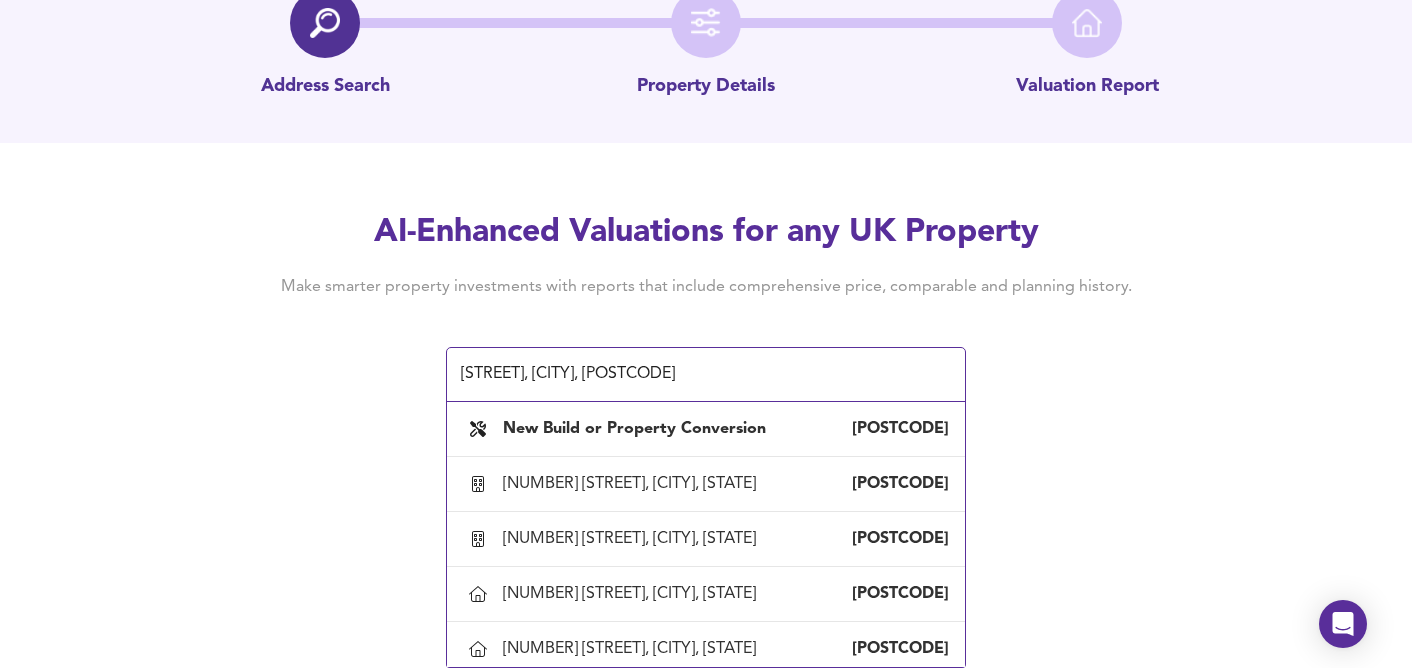 scroll, scrollTop: 0, scrollLeft: 0, axis: both 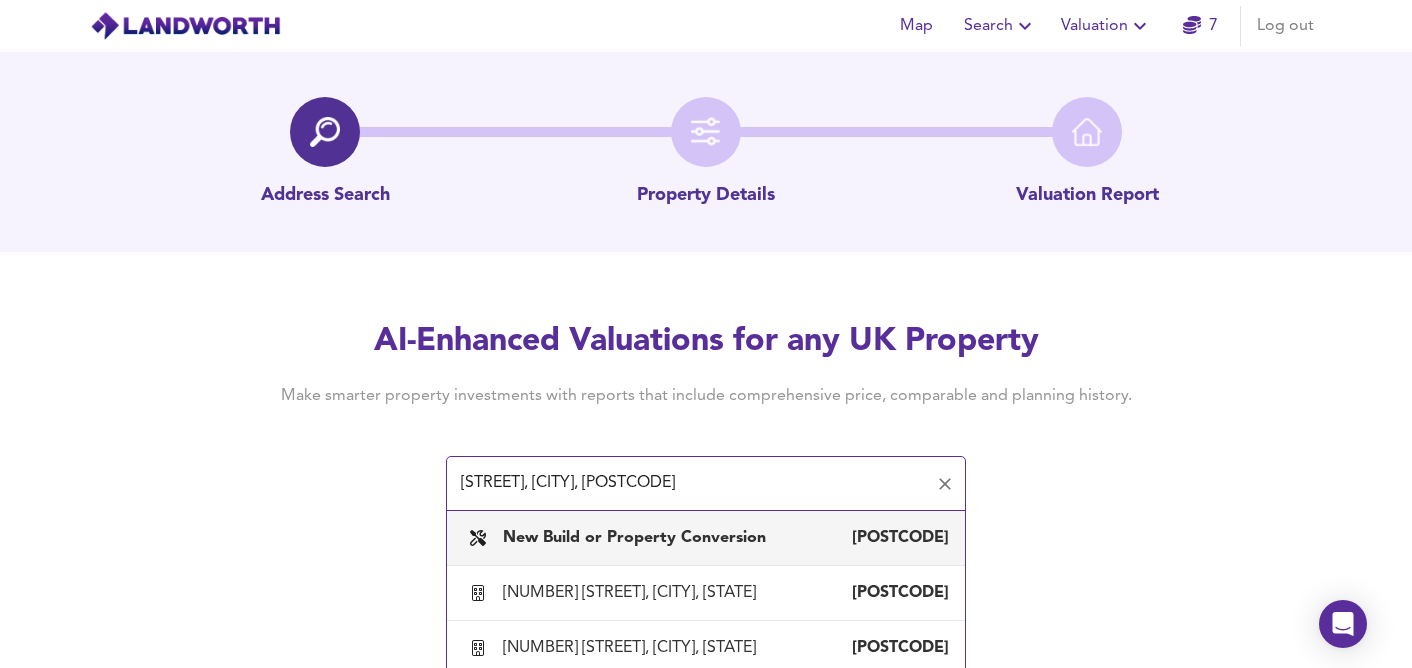 click on "New Build or Property Conversion" at bounding box center (634, 538) 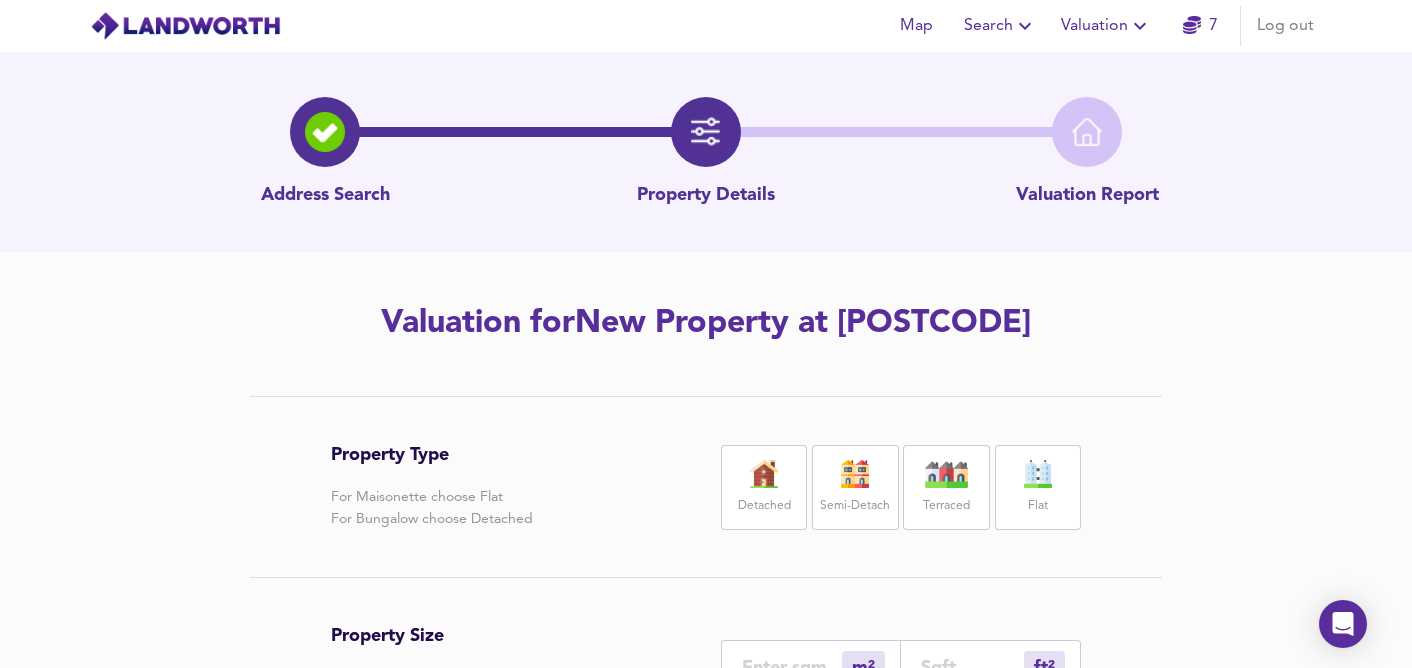 click on "Flat" at bounding box center (1038, 506) 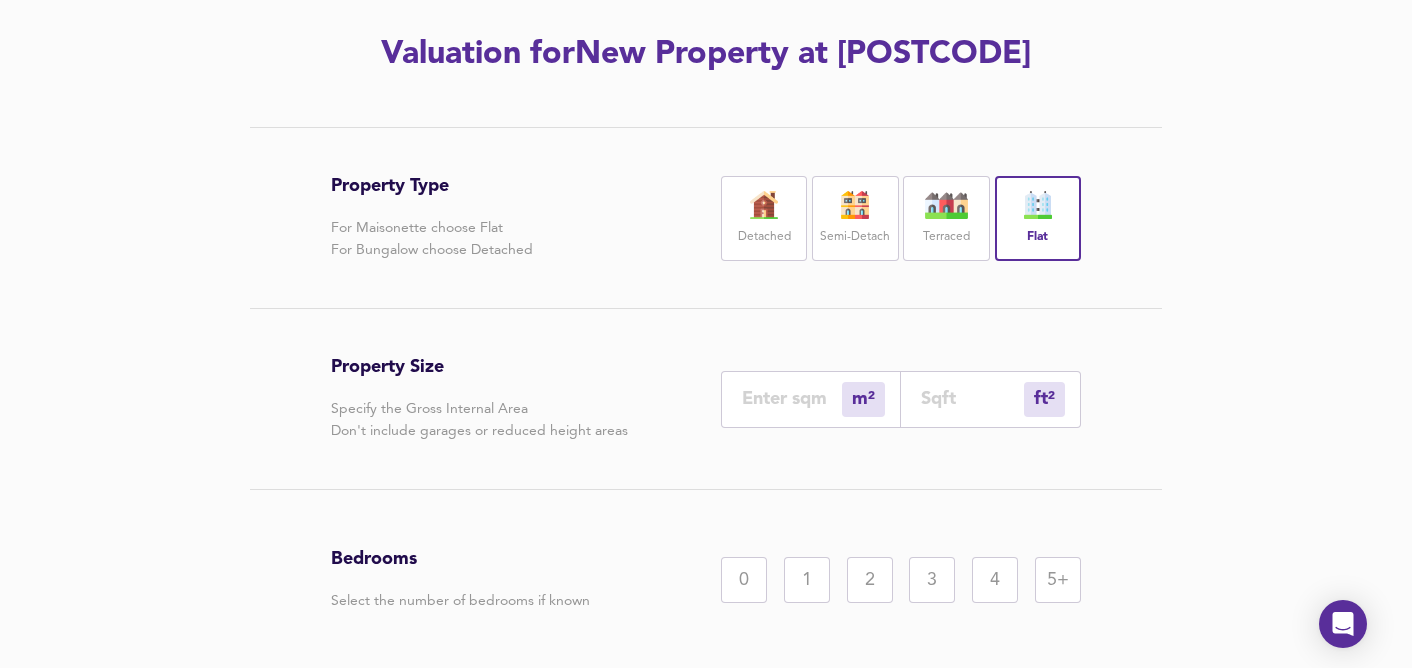 scroll, scrollTop: 273, scrollLeft: 0, axis: vertical 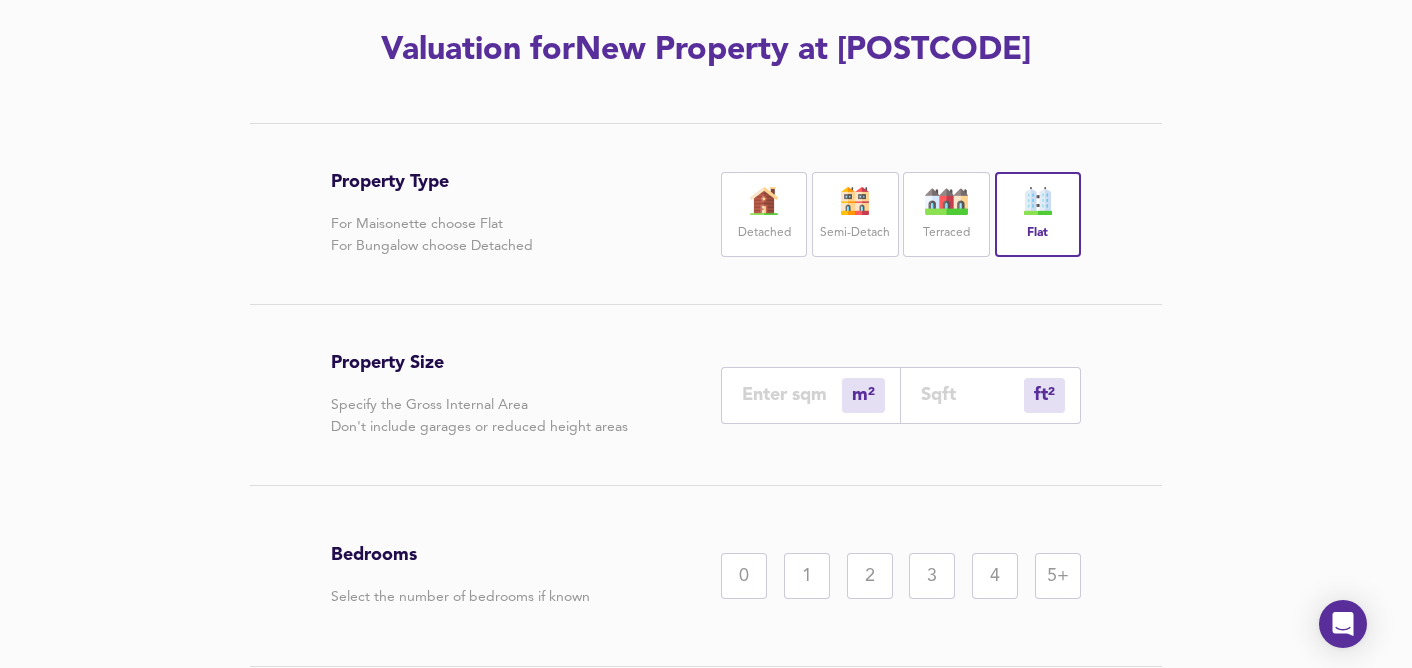 click on "ft² sqft" at bounding box center (991, 395) 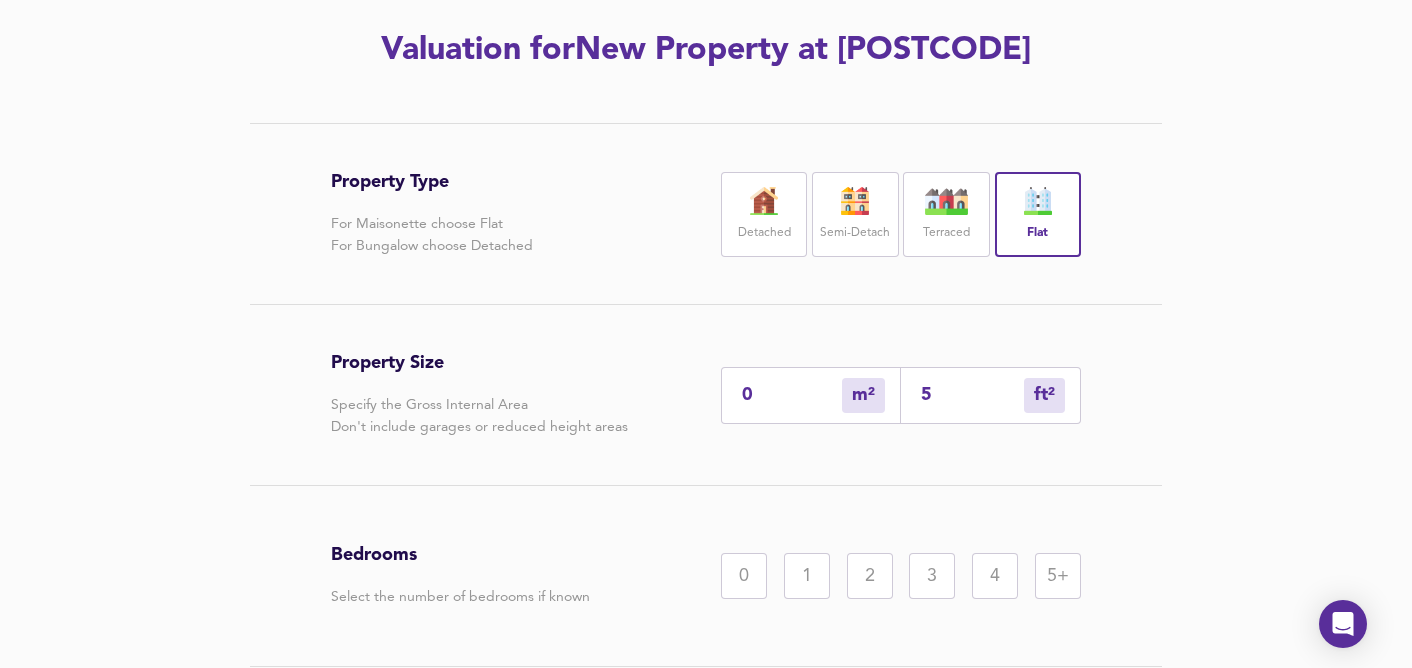 type on "5" 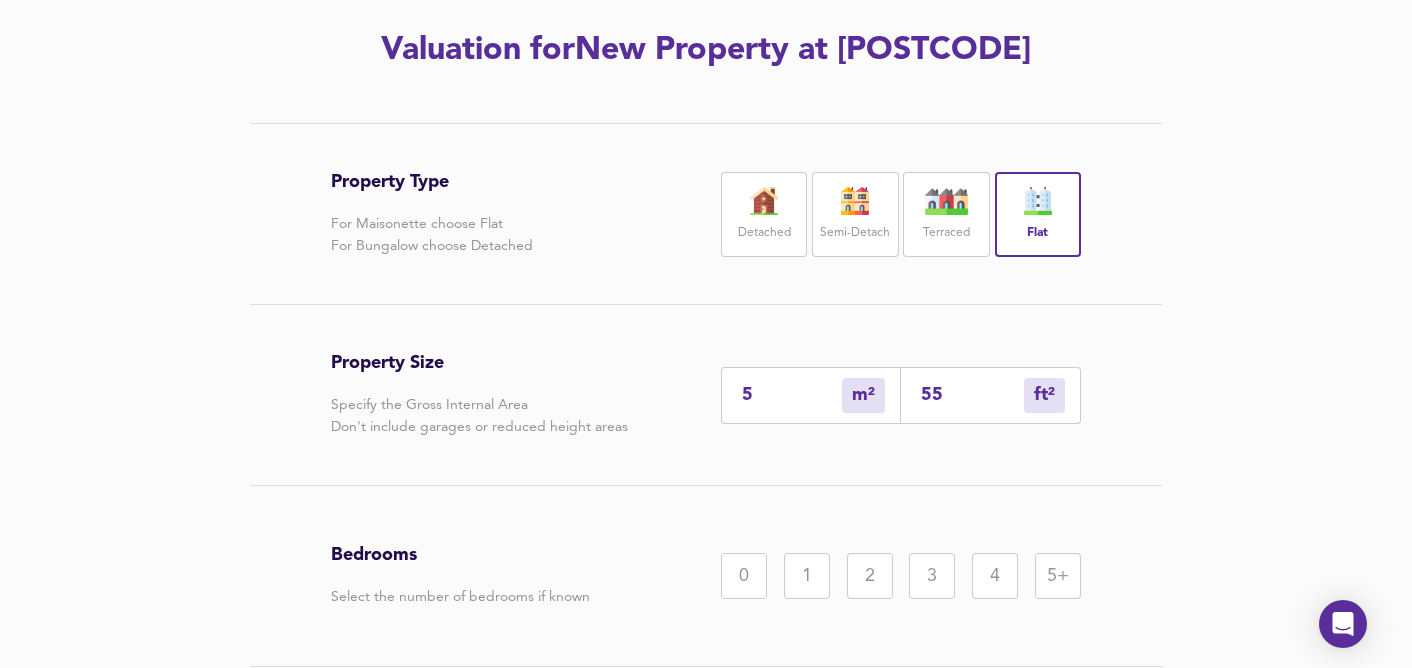 type on "52" 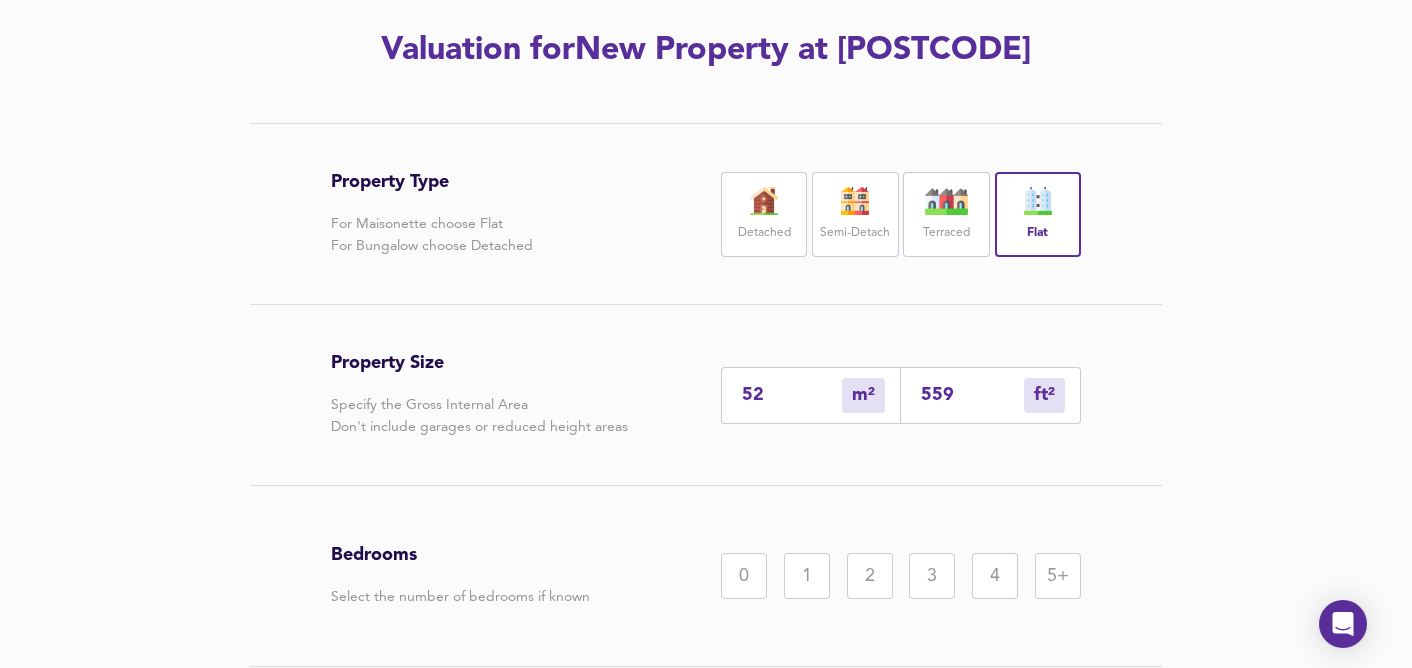 type on "559" 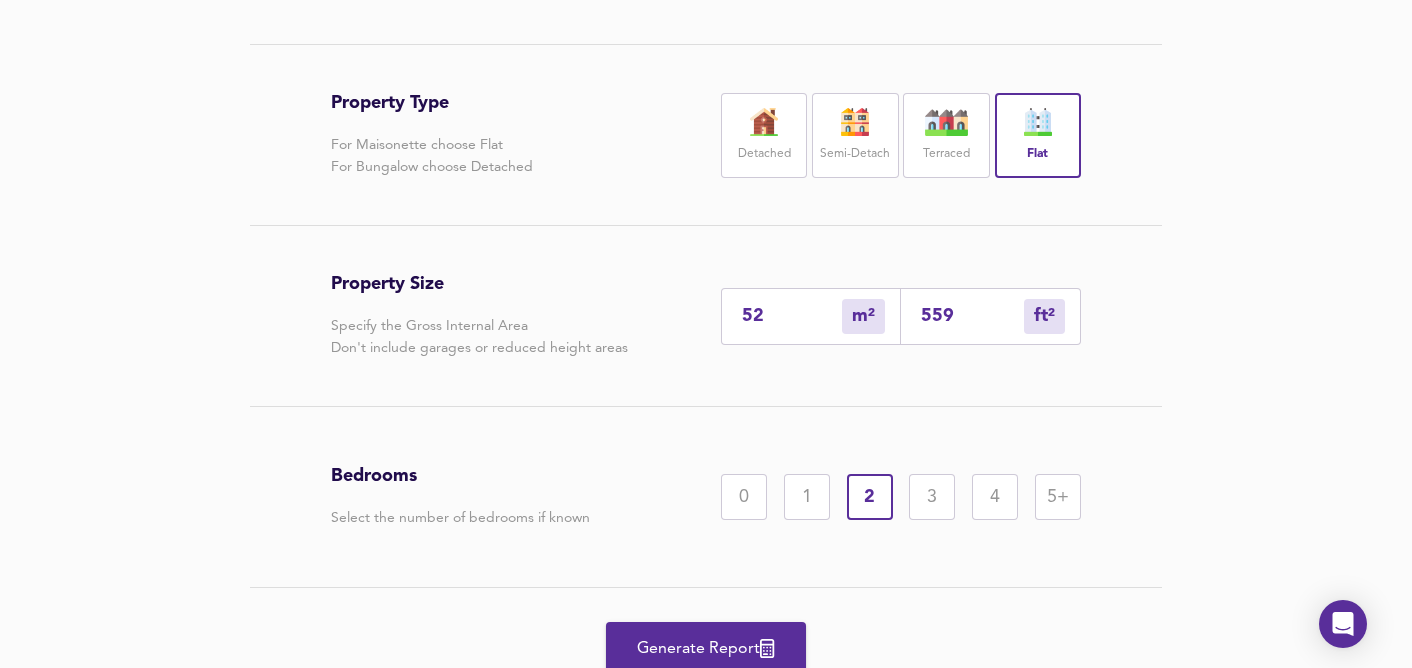 scroll, scrollTop: 433, scrollLeft: 0, axis: vertical 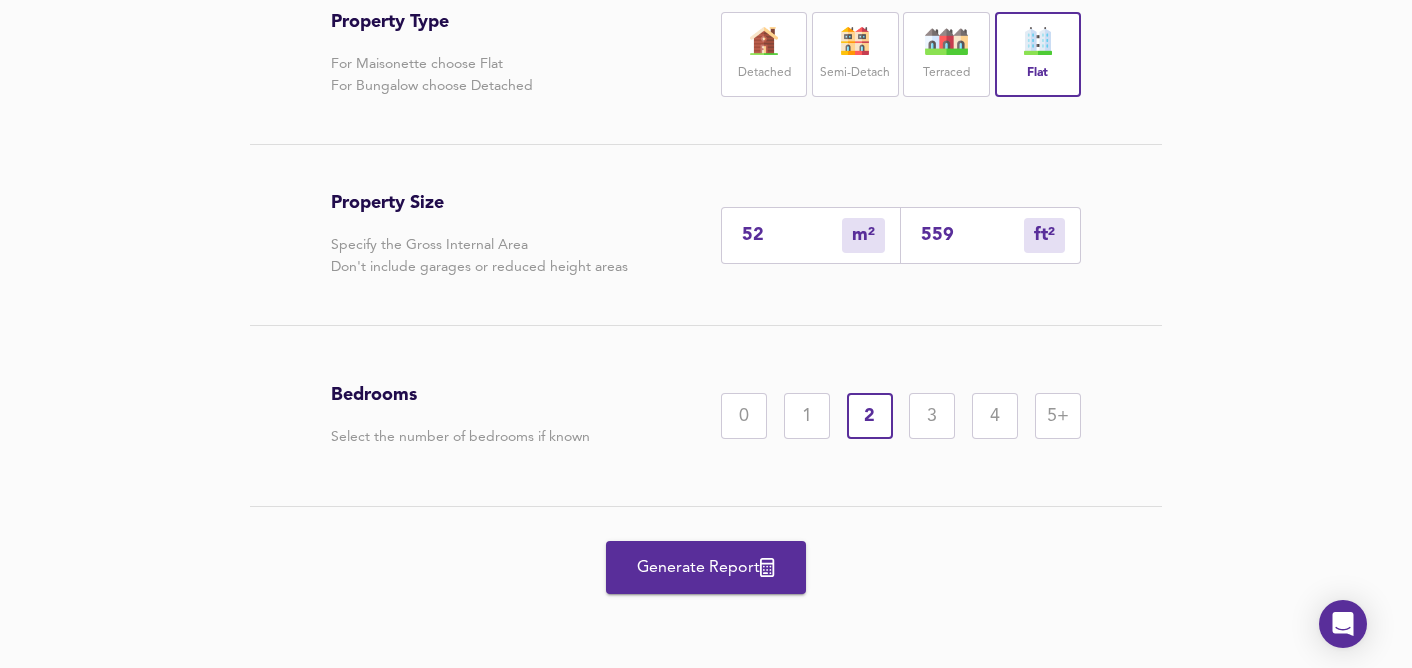 click on "Generate Report" at bounding box center [706, 568] 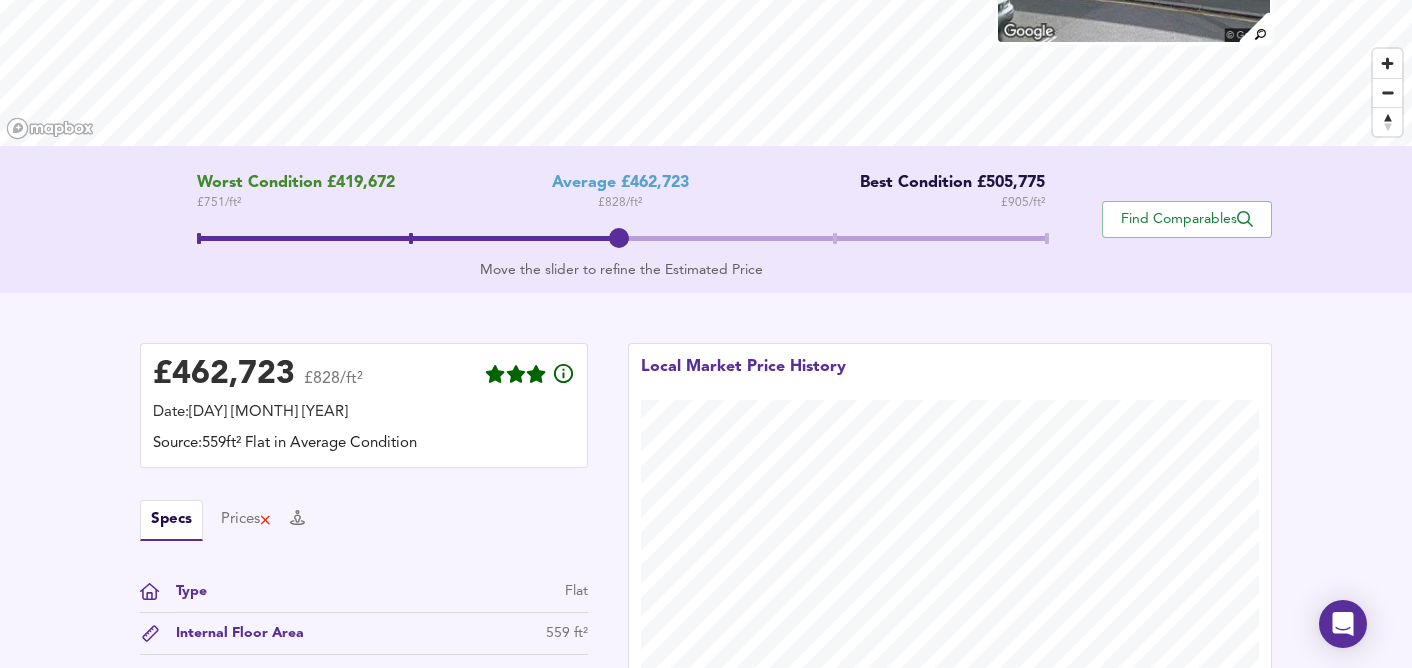 scroll, scrollTop: 0, scrollLeft: 0, axis: both 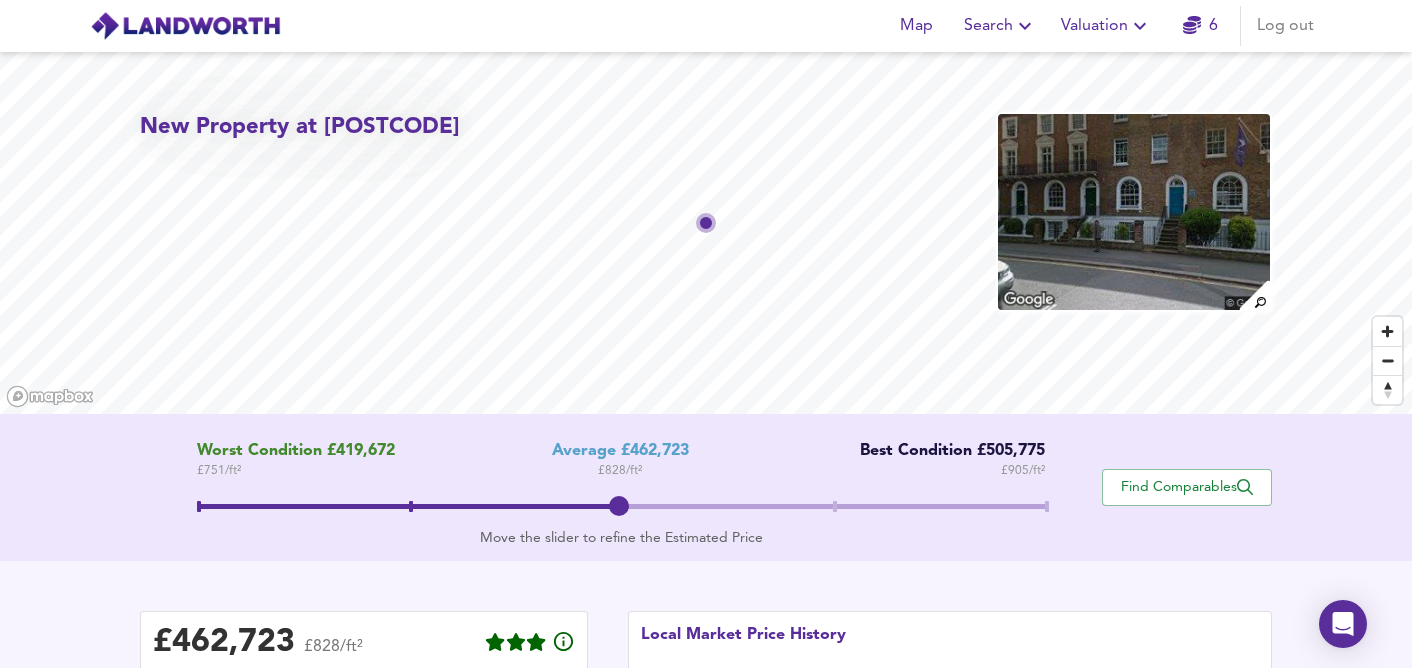 click on "6" at bounding box center [1200, 26] 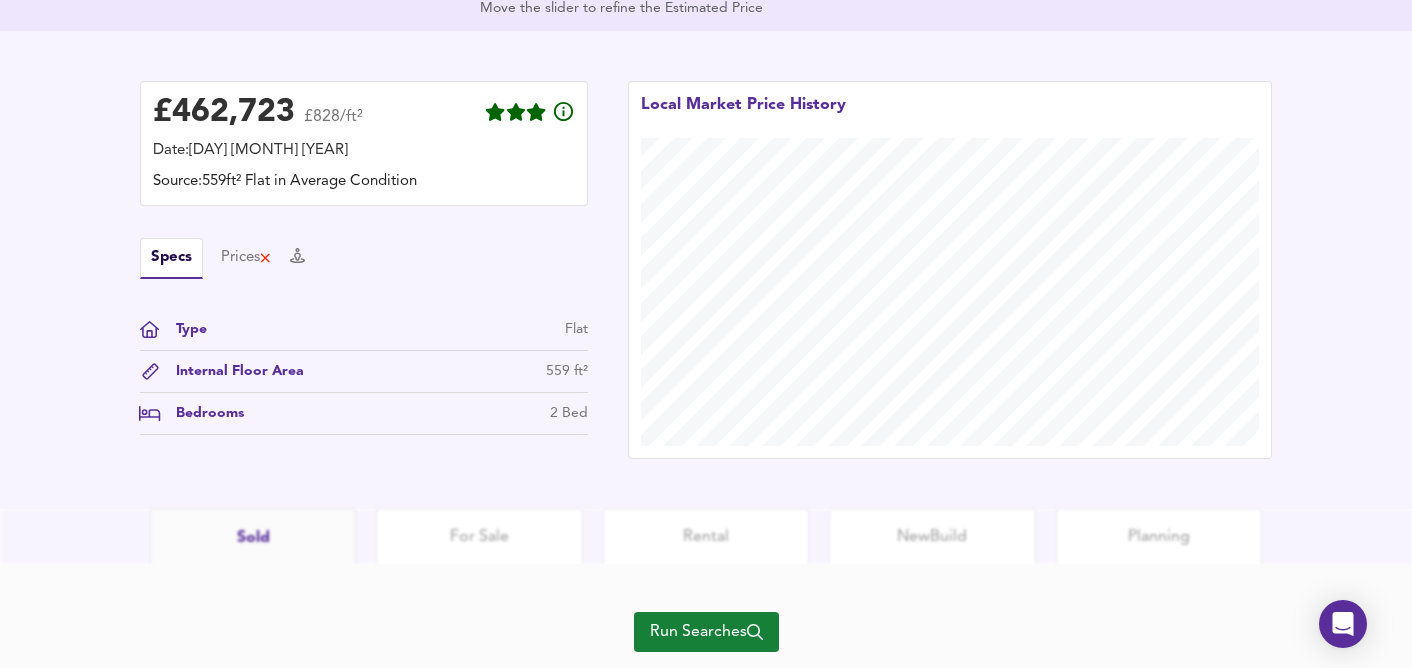 scroll, scrollTop: 515, scrollLeft: 0, axis: vertical 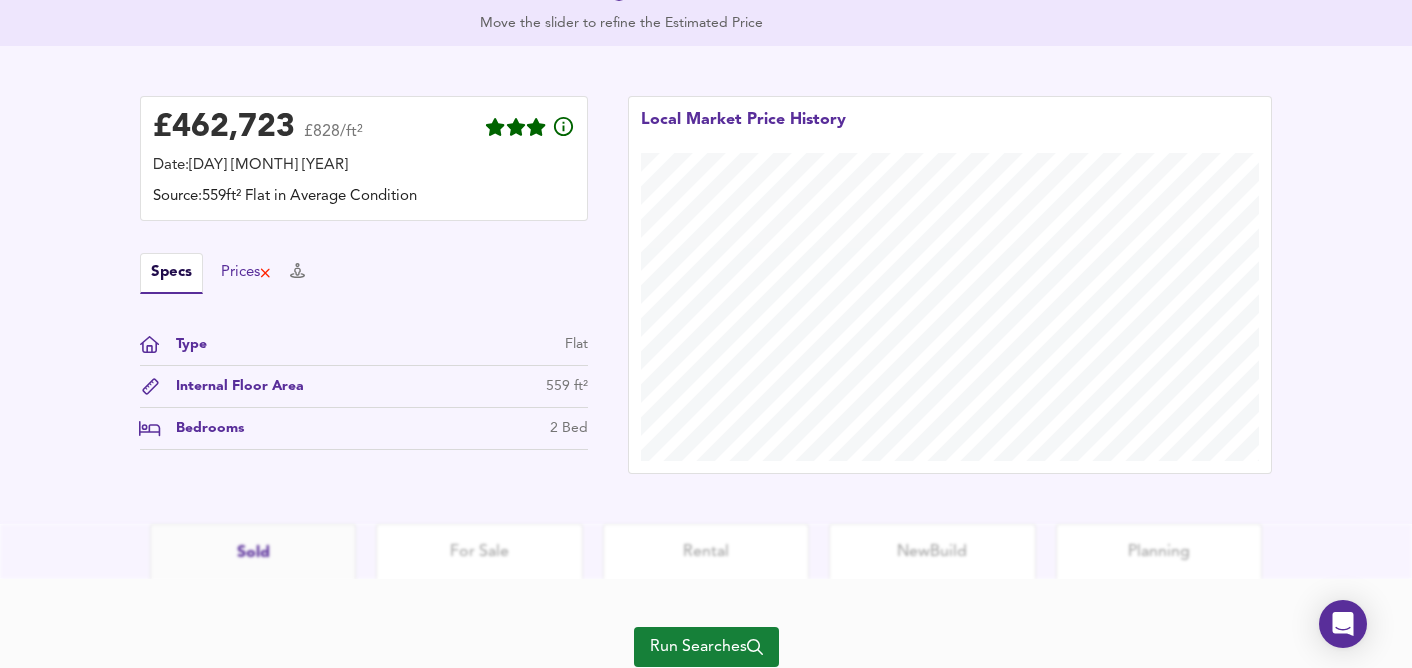 click on "Specs Prices" at bounding box center [364, 273] 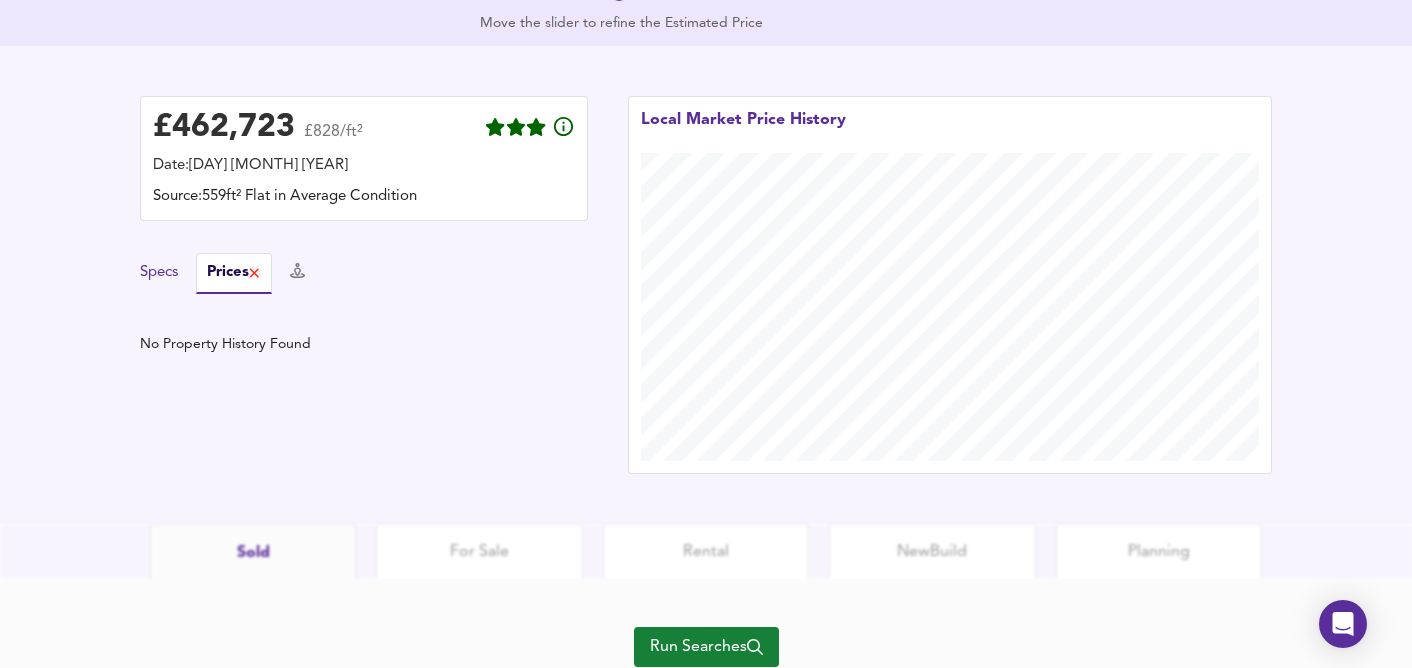 click on "Specs" at bounding box center [159, 273] 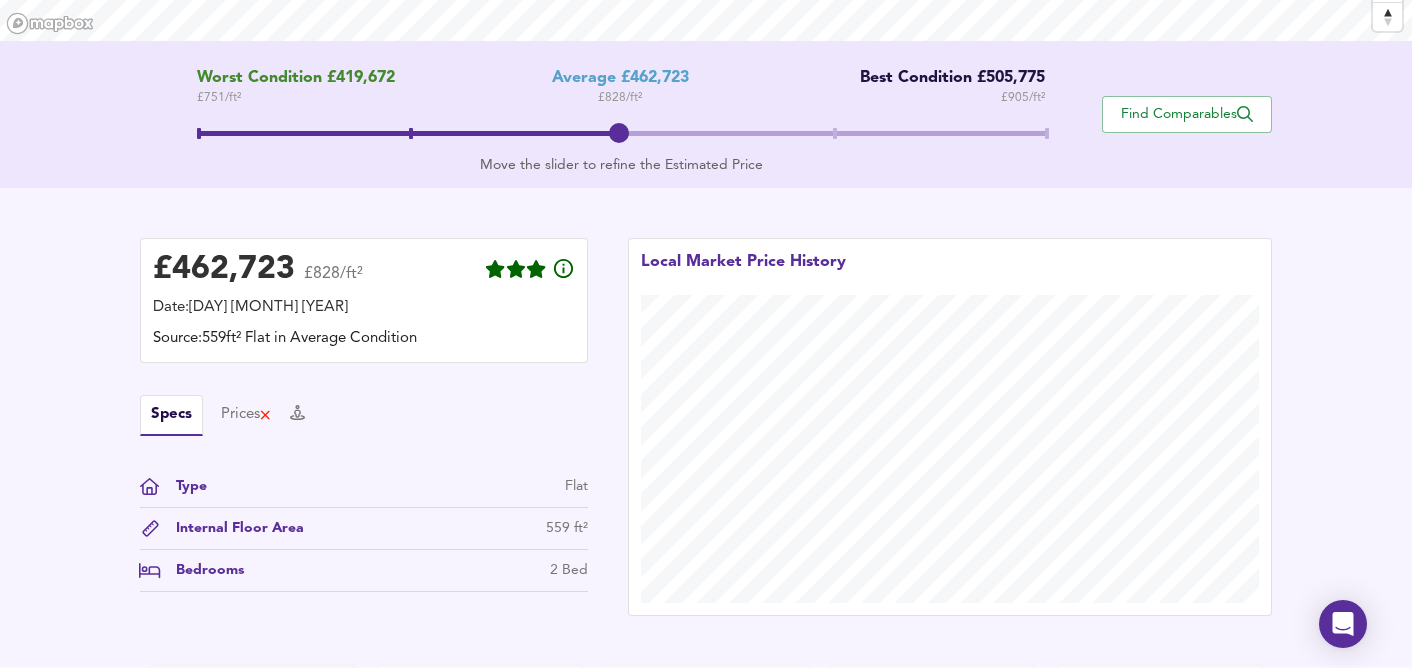 scroll, scrollTop: 359, scrollLeft: 0, axis: vertical 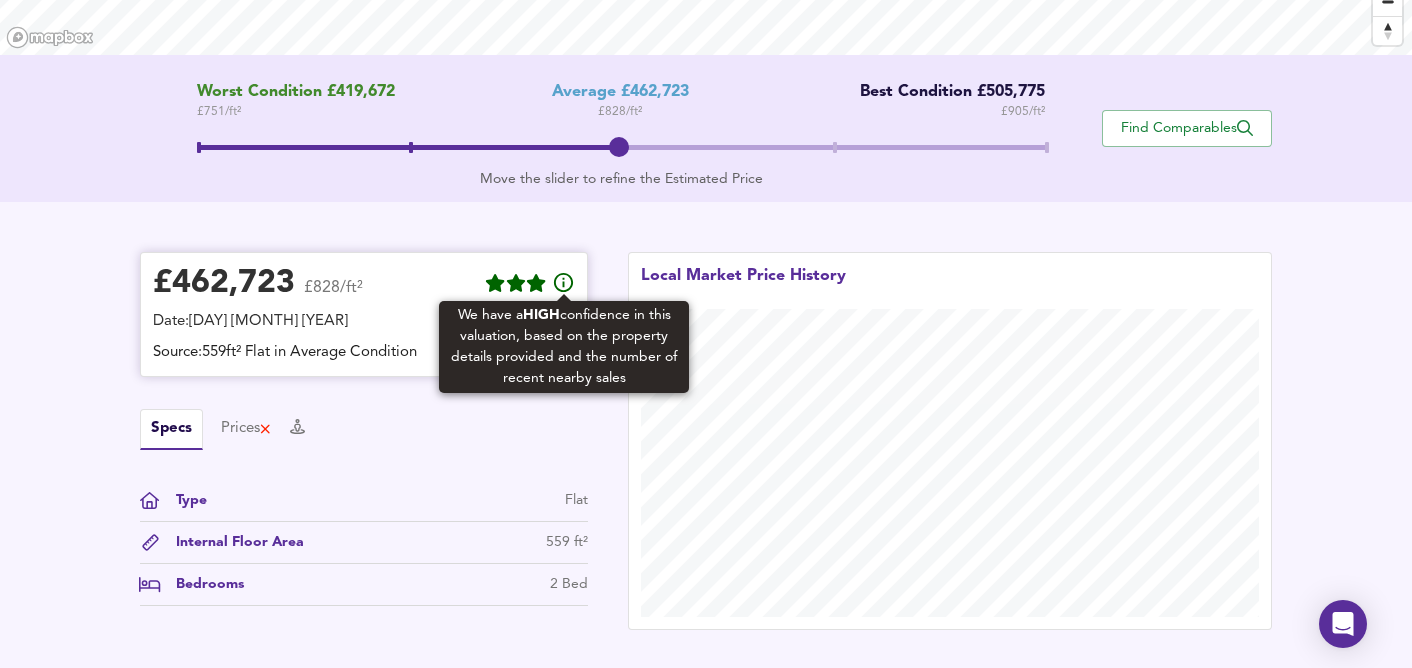 click 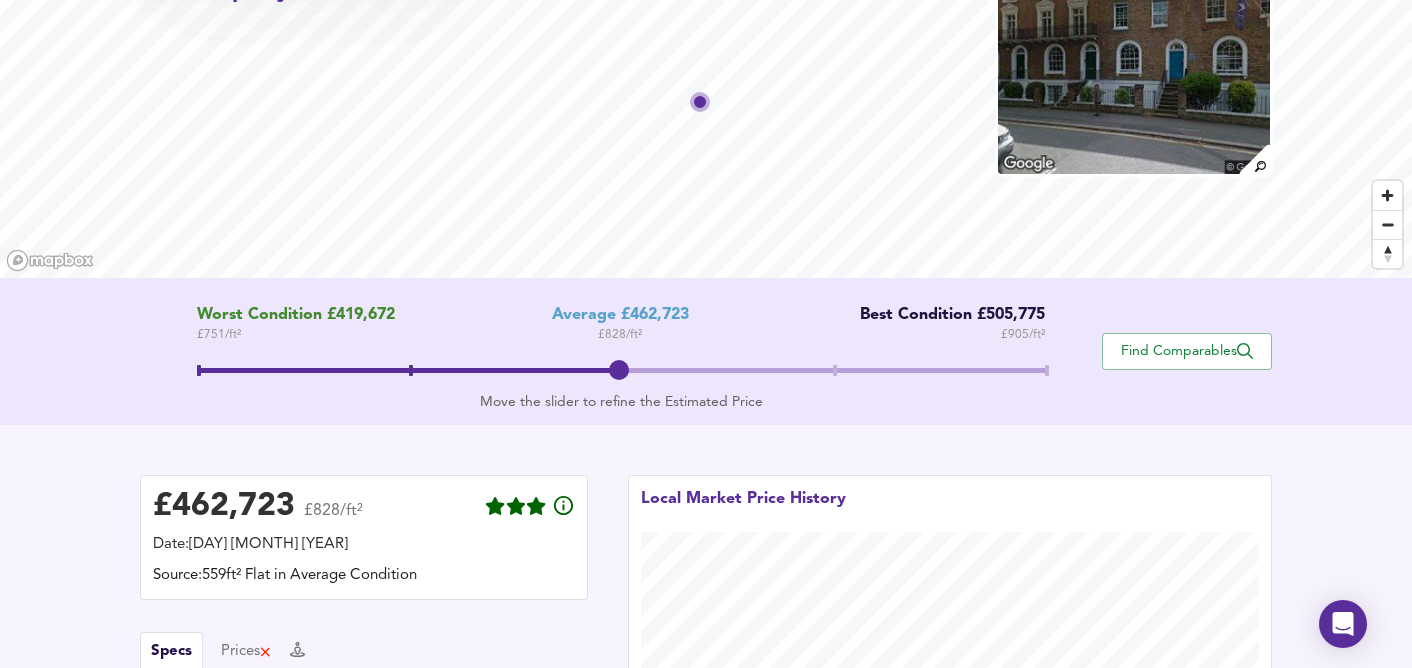 scroll, scrollTop: 0, scrollLeft: 0, axis: both 